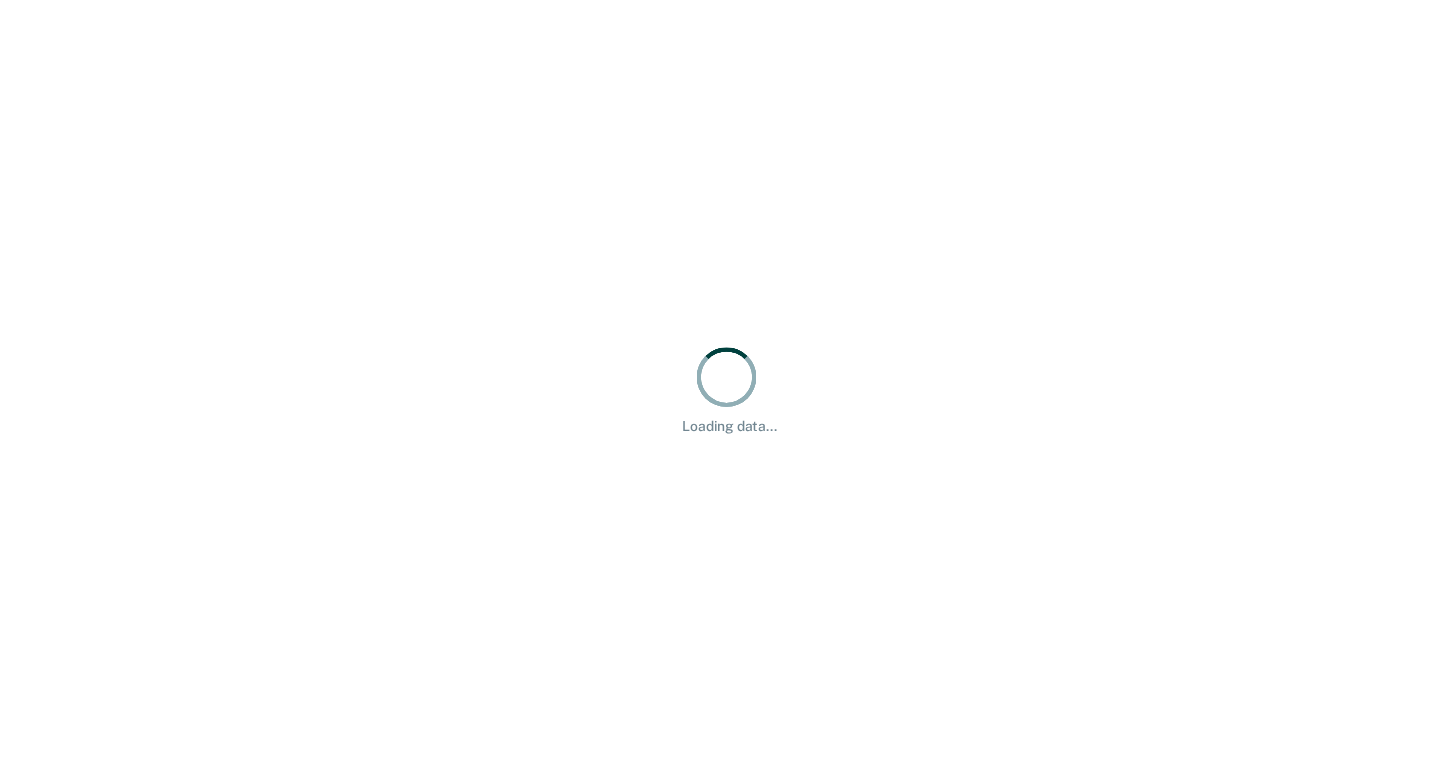 scroll, scrollTop: 0, scrollLeft: 0, axis: both 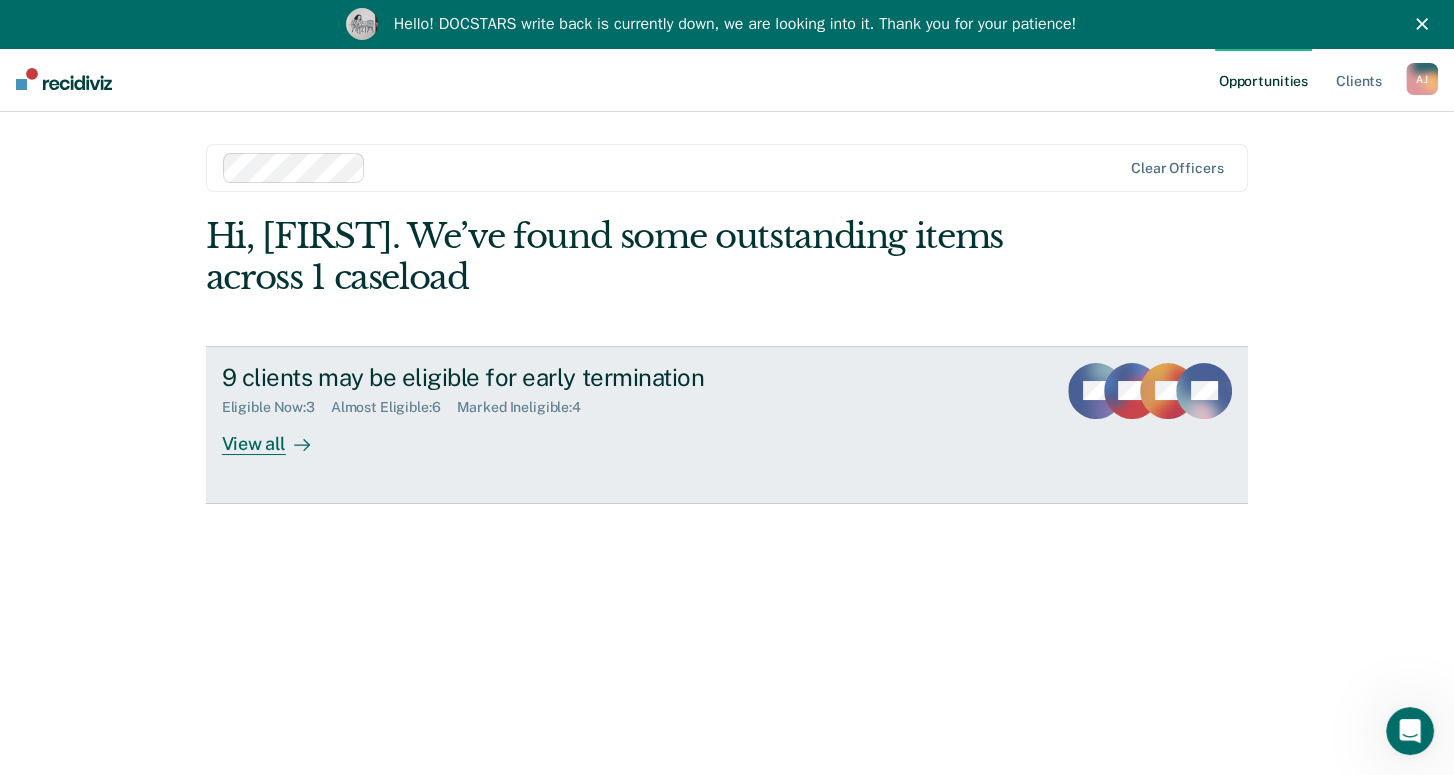 click on "View all" at bounding box center (278, 435) 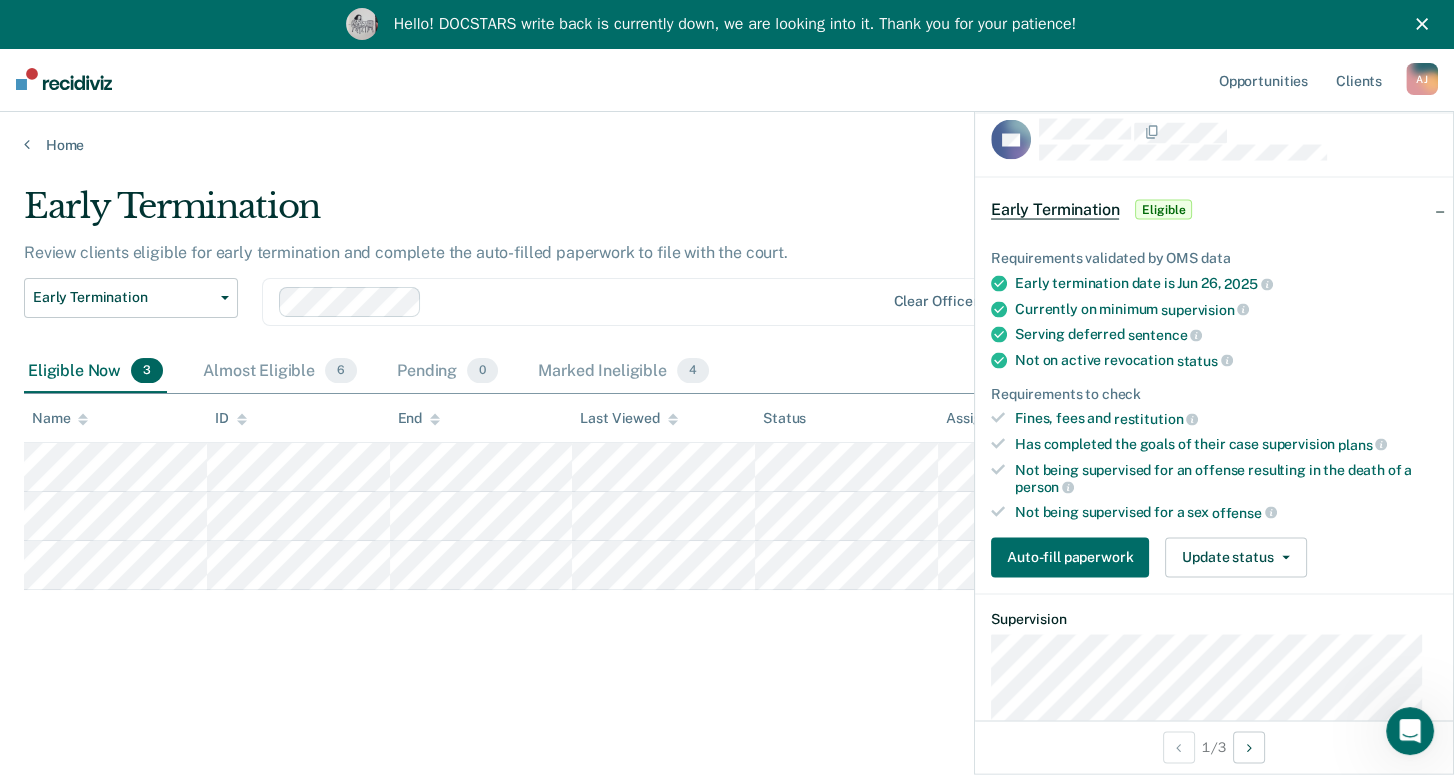 scroll, scrollTop: 0, scrollLeft: 0, axis: both 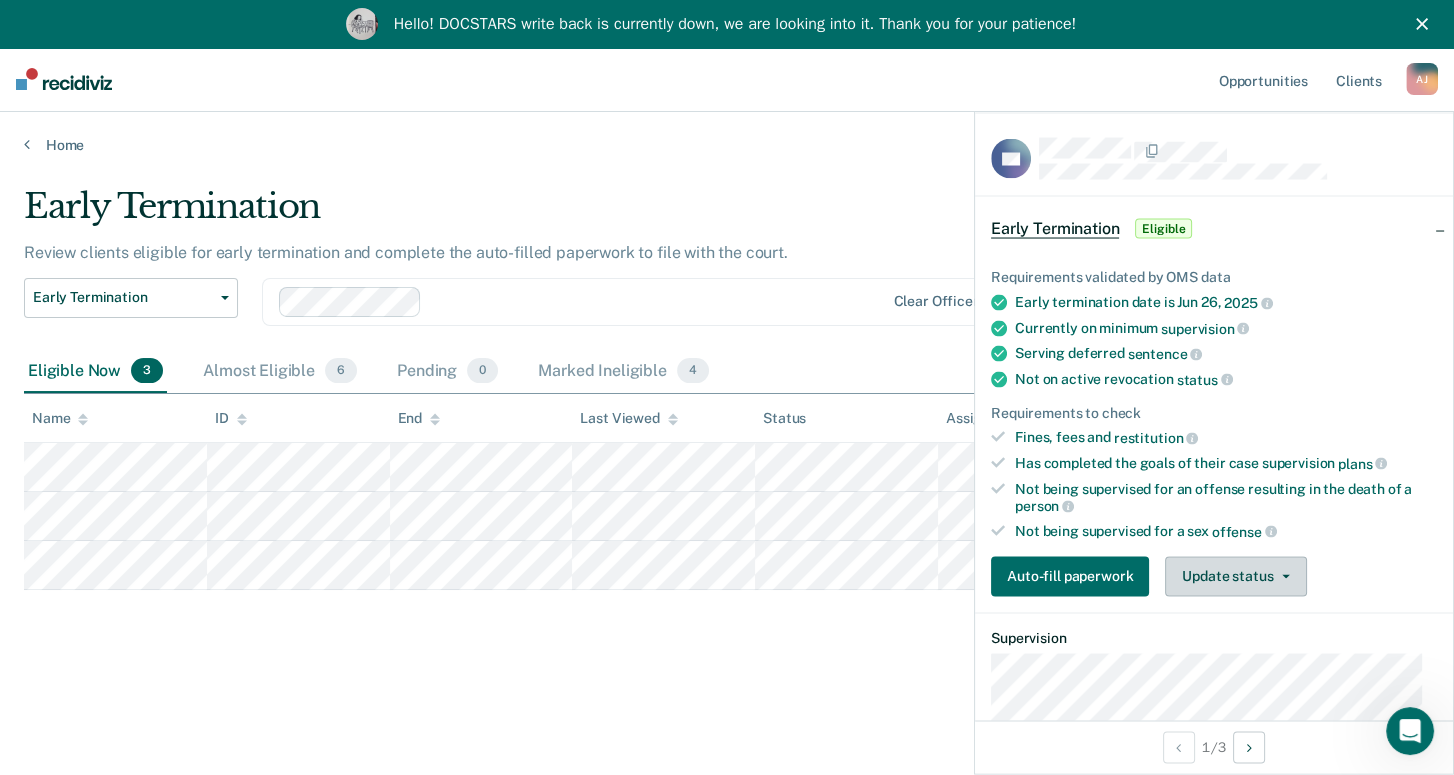 click on "Update status" at bounding box center [1235, 576] 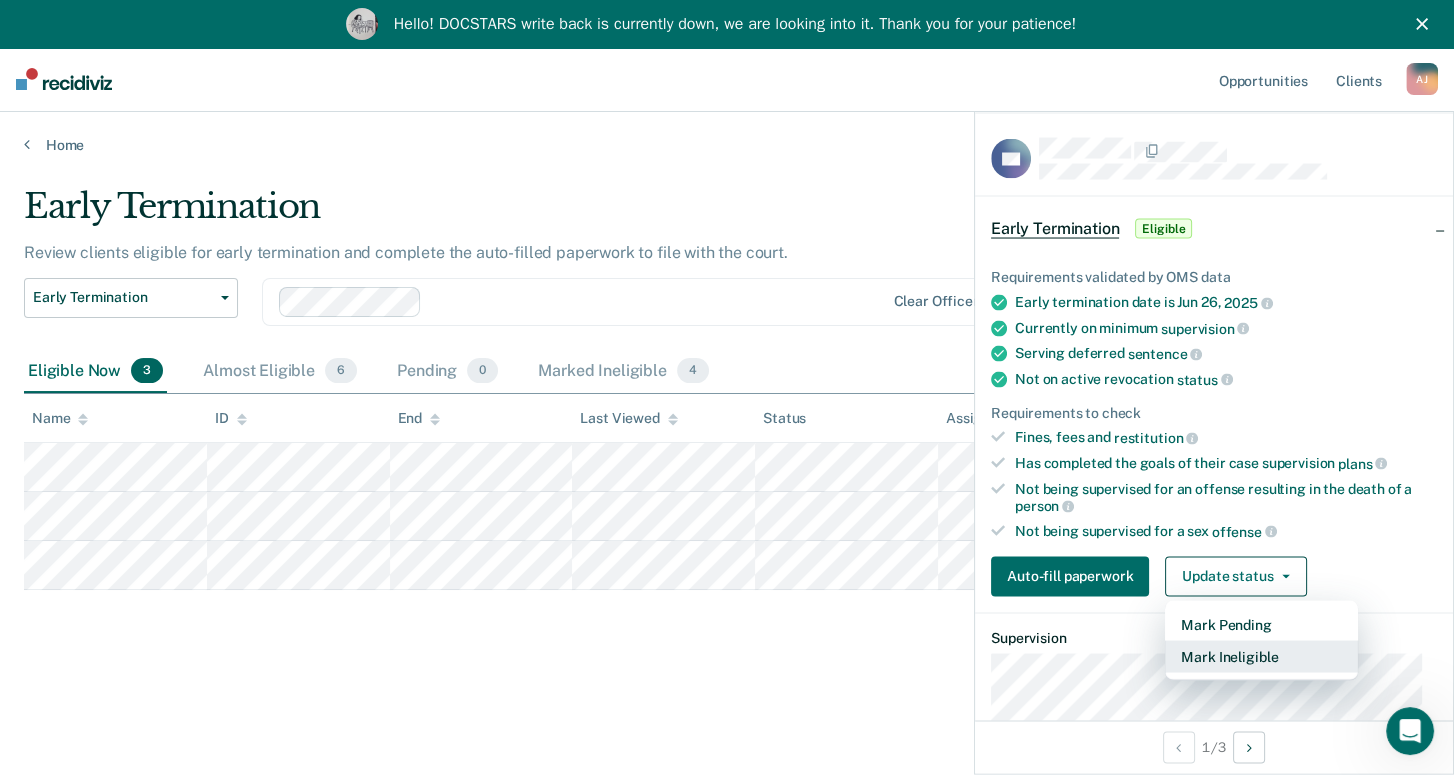click on "Mark Ineligible" at bounding box center [1261, 656] 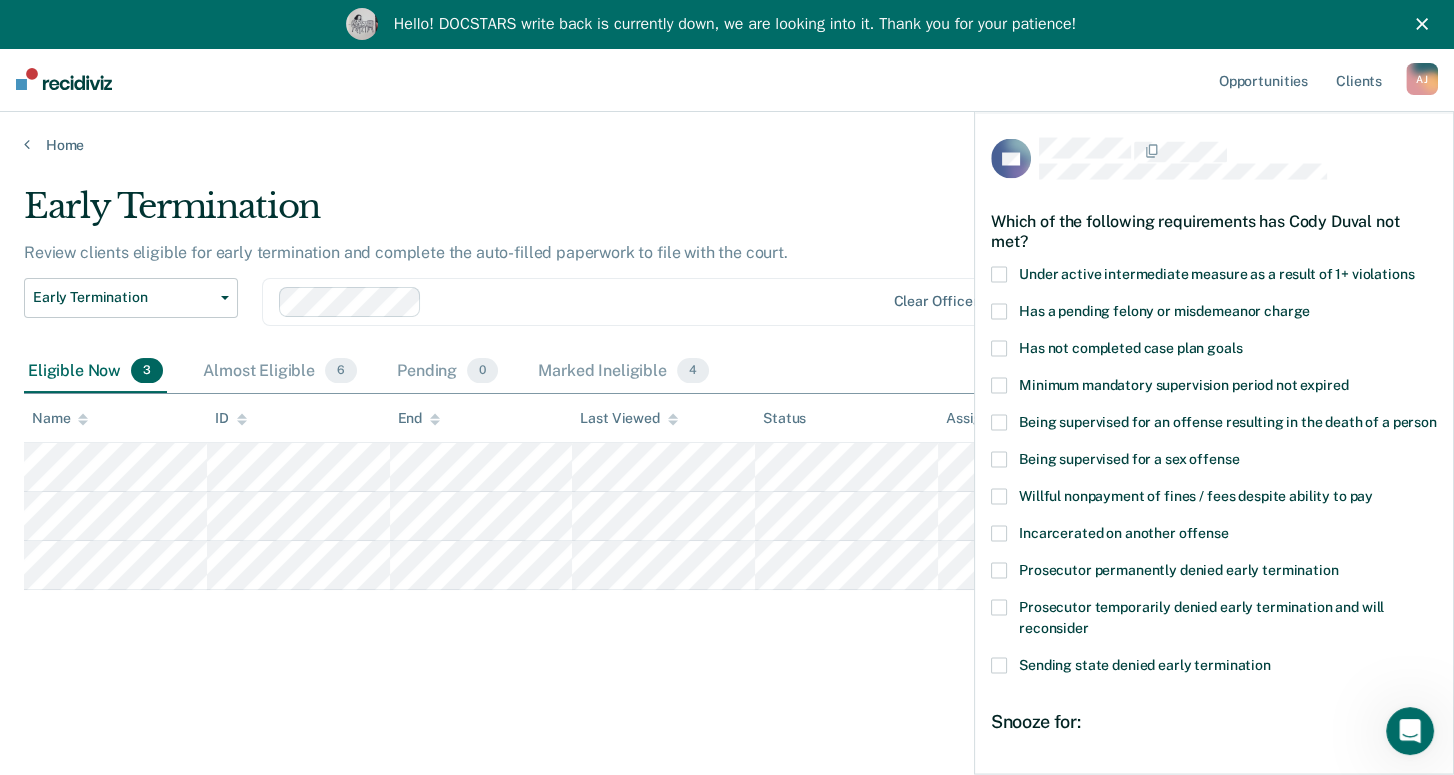 click at bounding box center [999, 348] 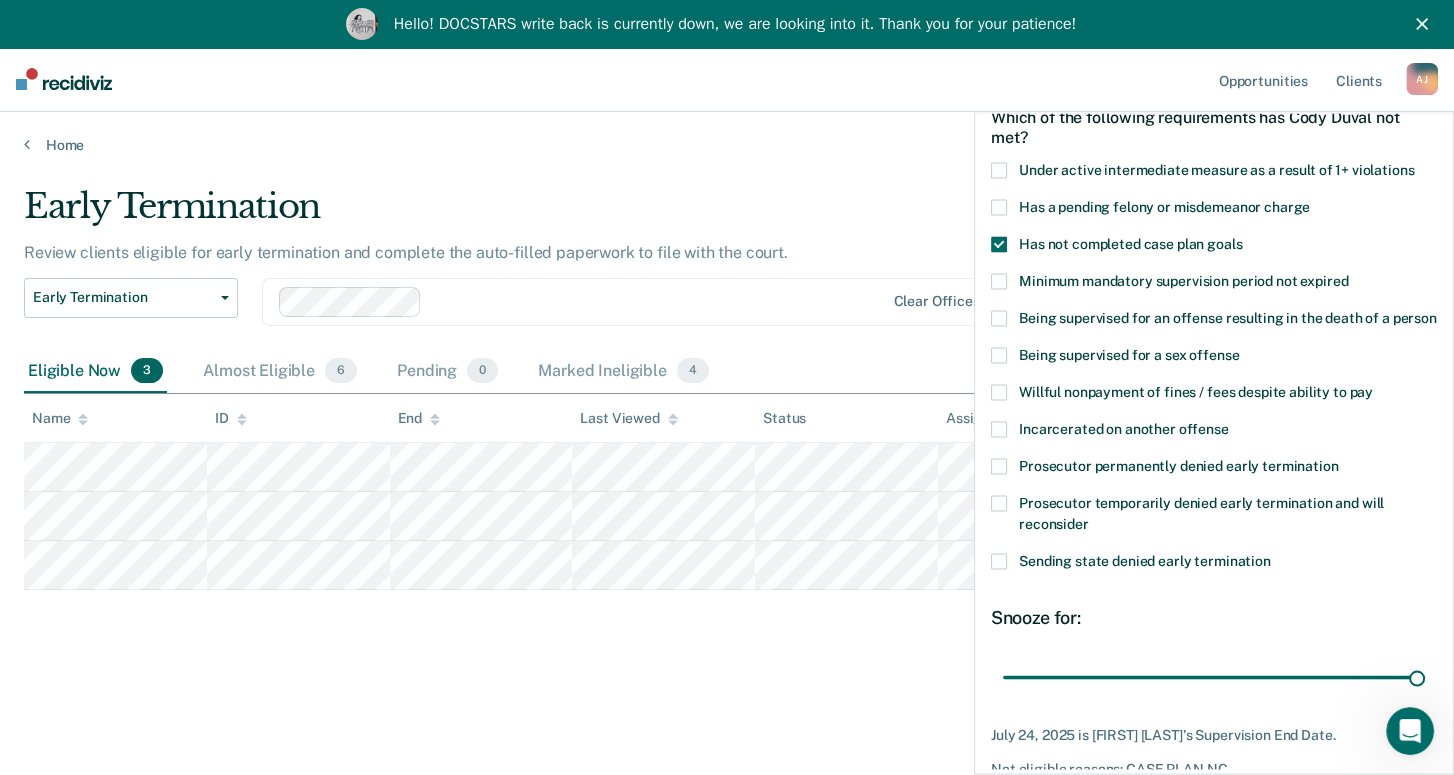 scroll, scrollTop: 222, scrollLeft: 0, axis: vertical 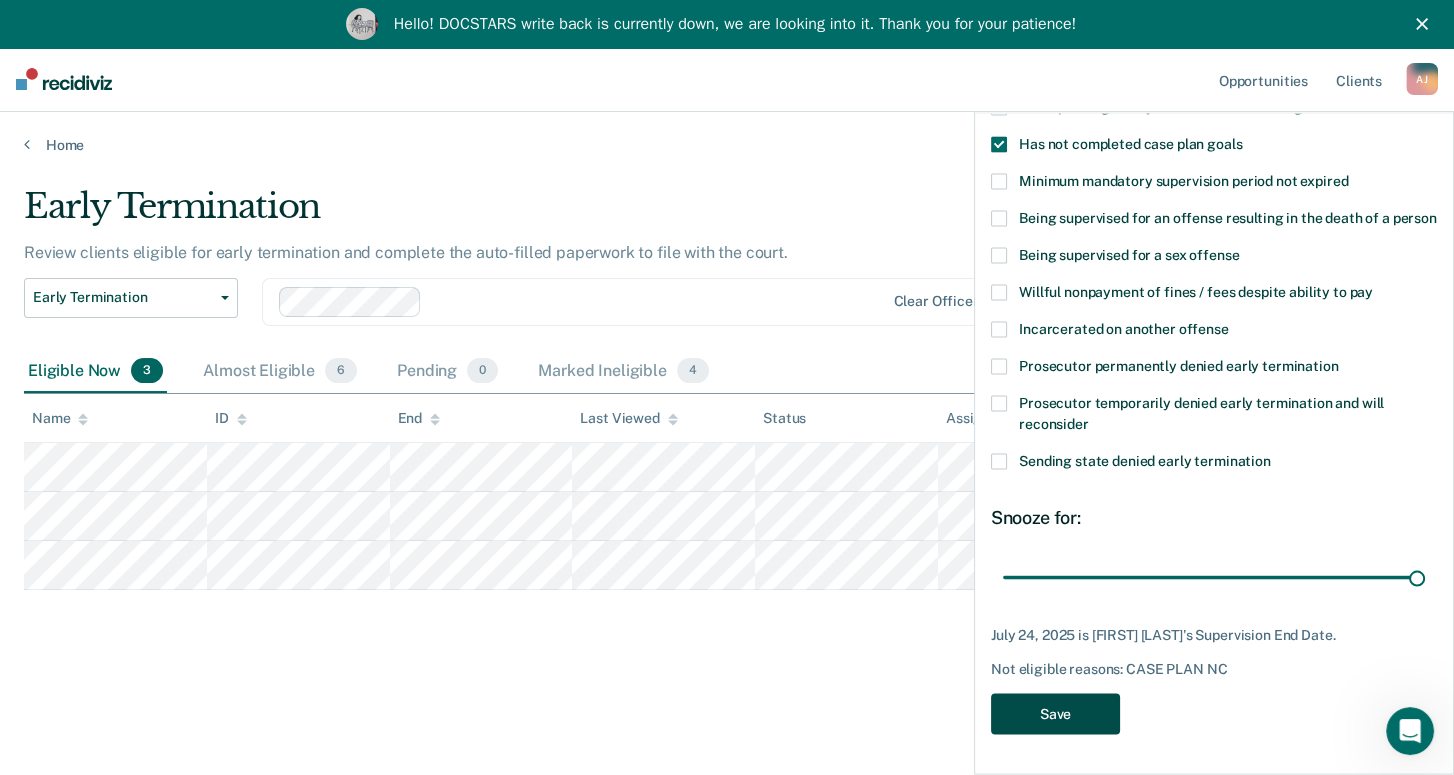 click on "Save" at bounding box center [1055, 713] 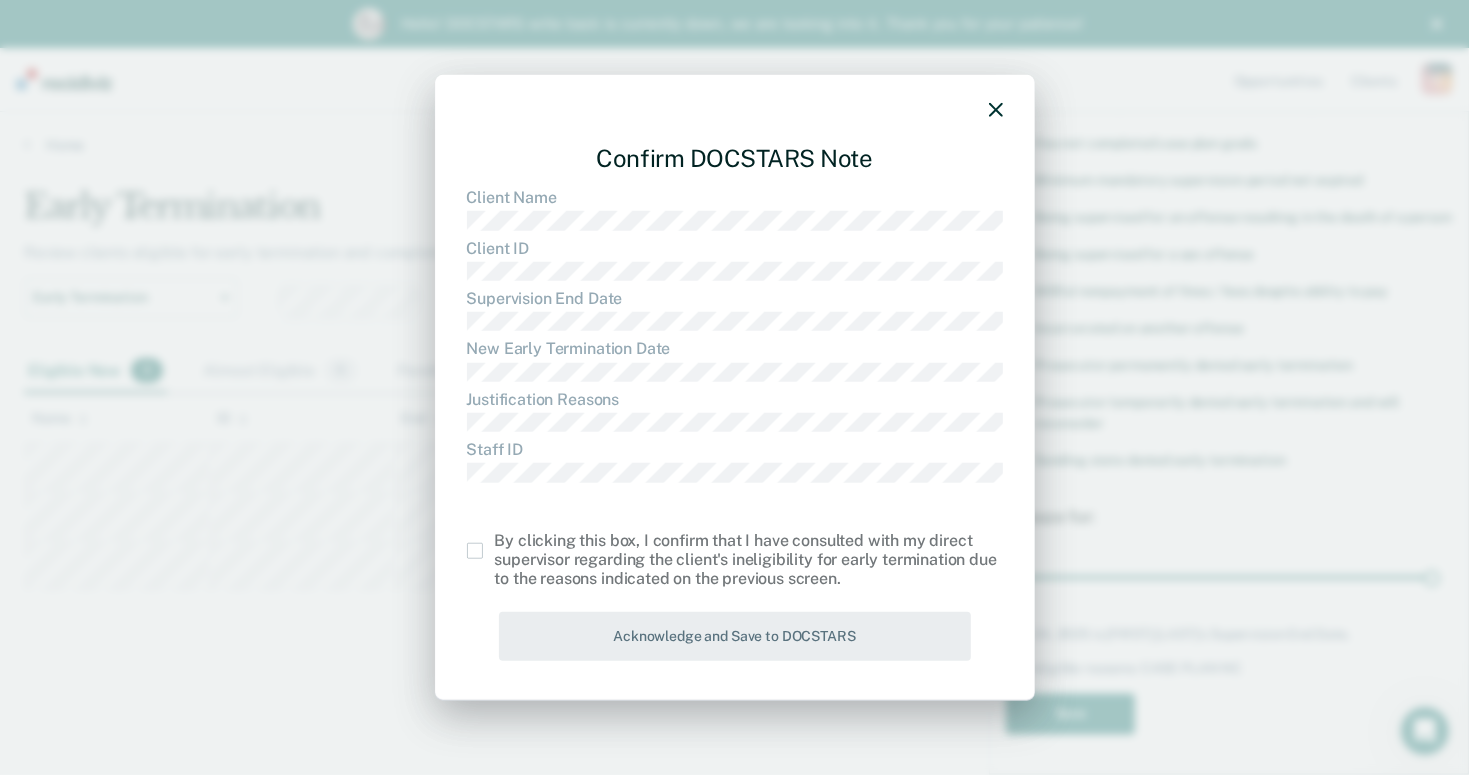 drag, startPoint x: 474, startPoint y: 549, endPoint x: 511, endPoint y: 568, distance: 41.59327 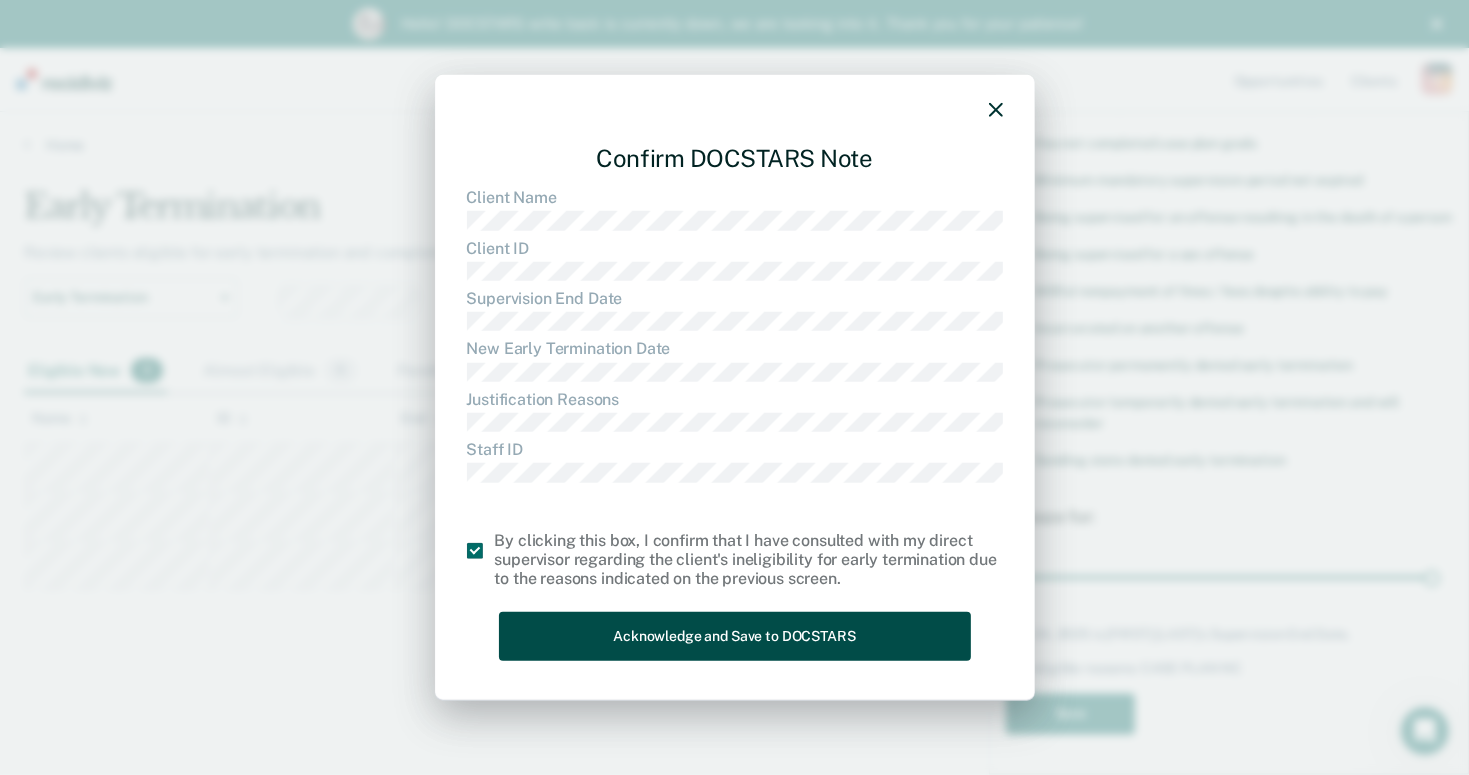 click on "Acknowledge and Save to DOCSTARS" at bounding box center (735, 636) 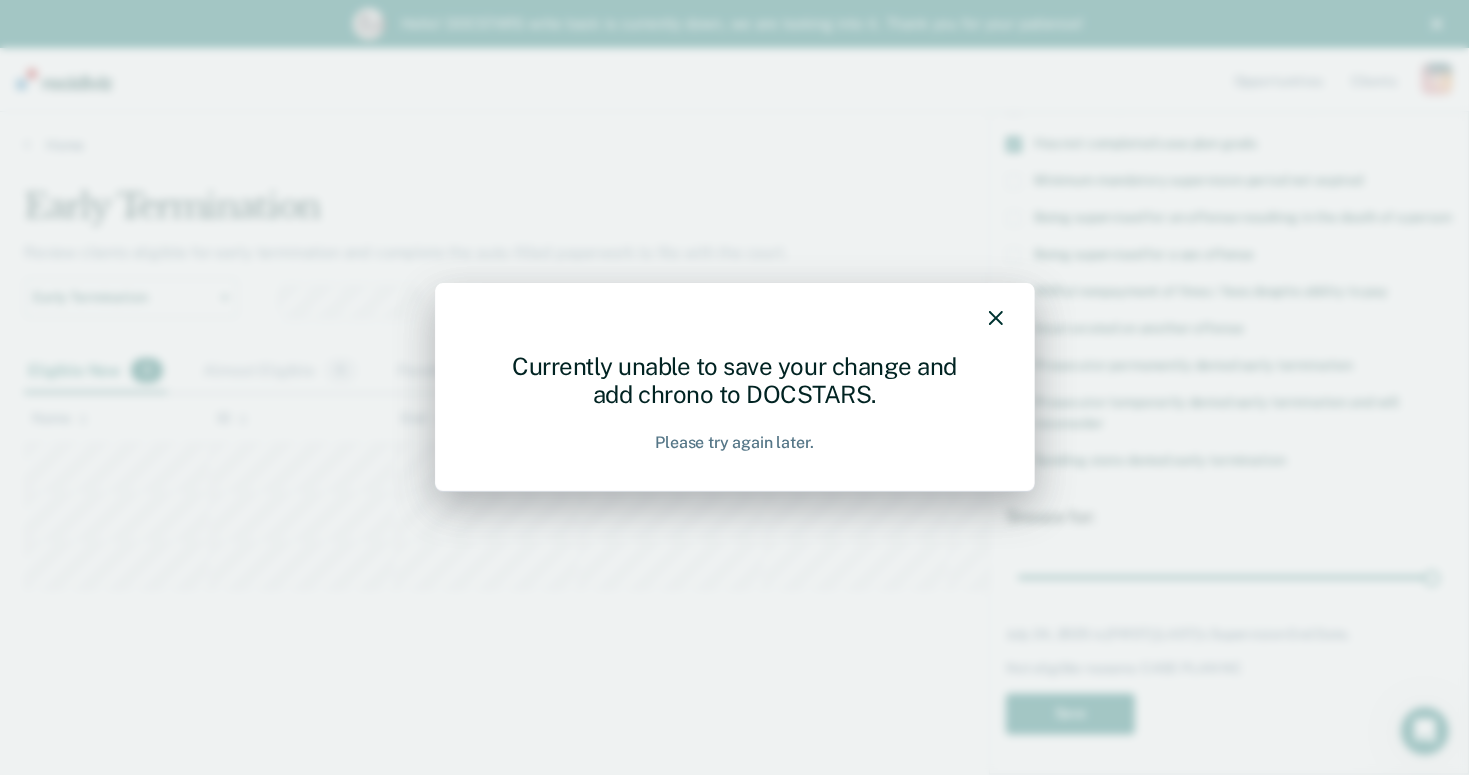 click at bounding box center (996, 318) 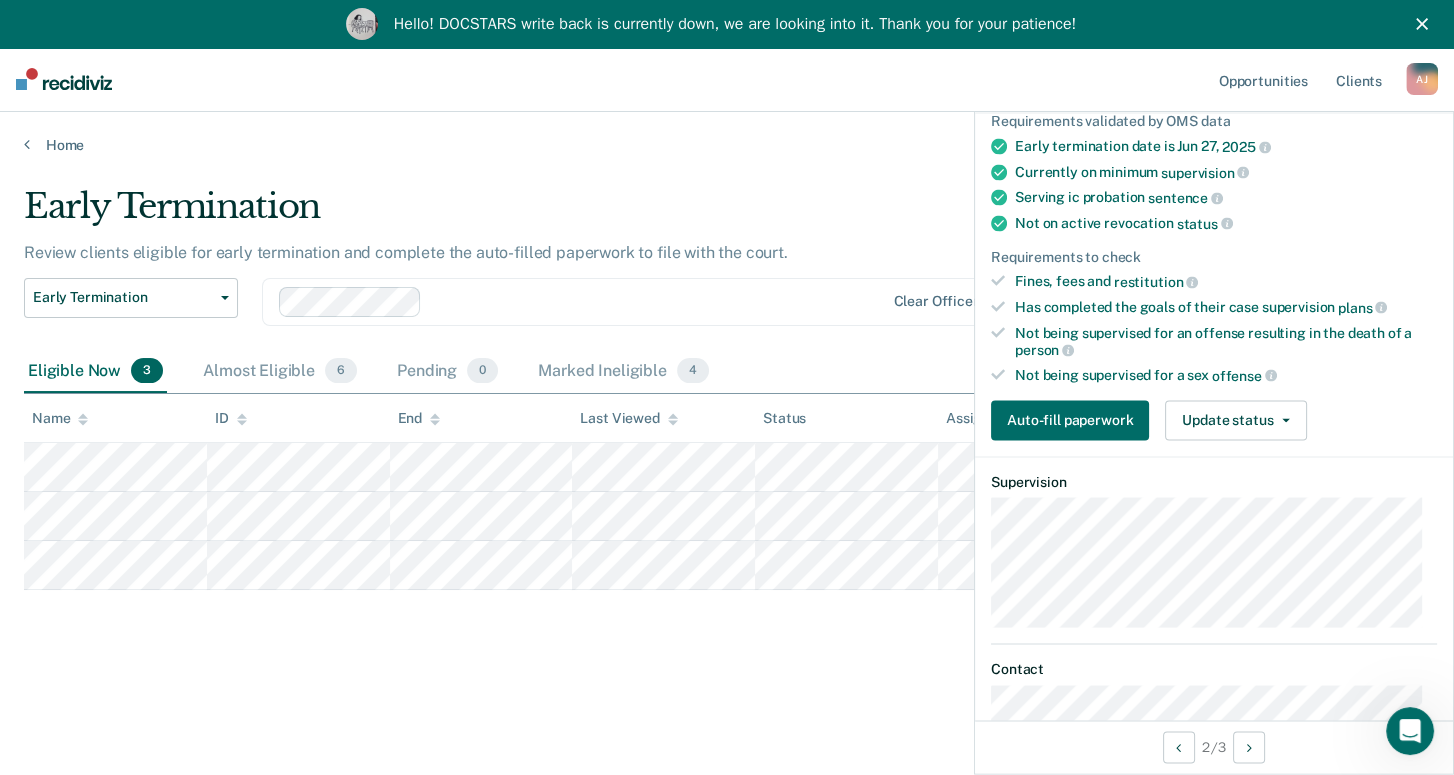 scroll, scrollTop: 284, scrollLeft: 0, axis: vertical 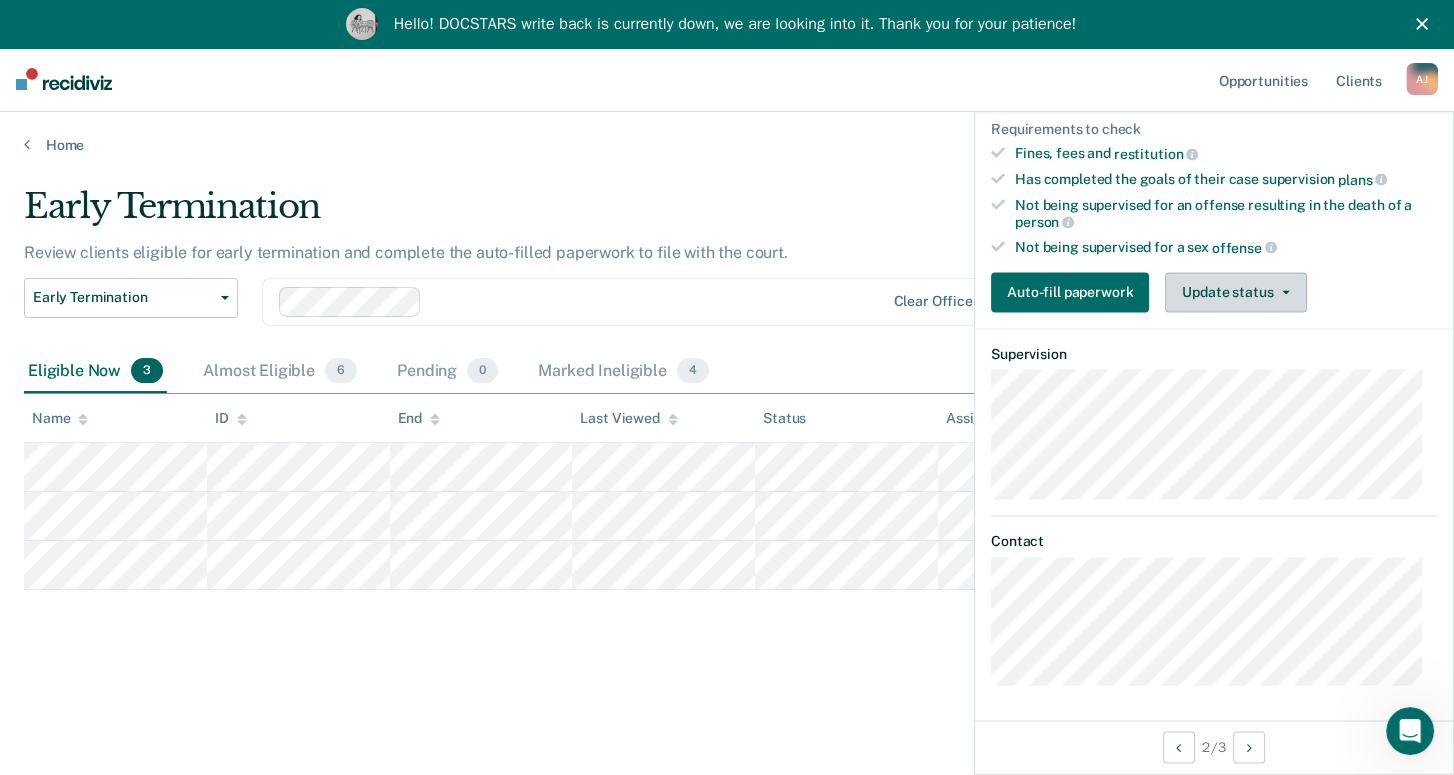 click on "Update status" at bounding box center [1235, 292] 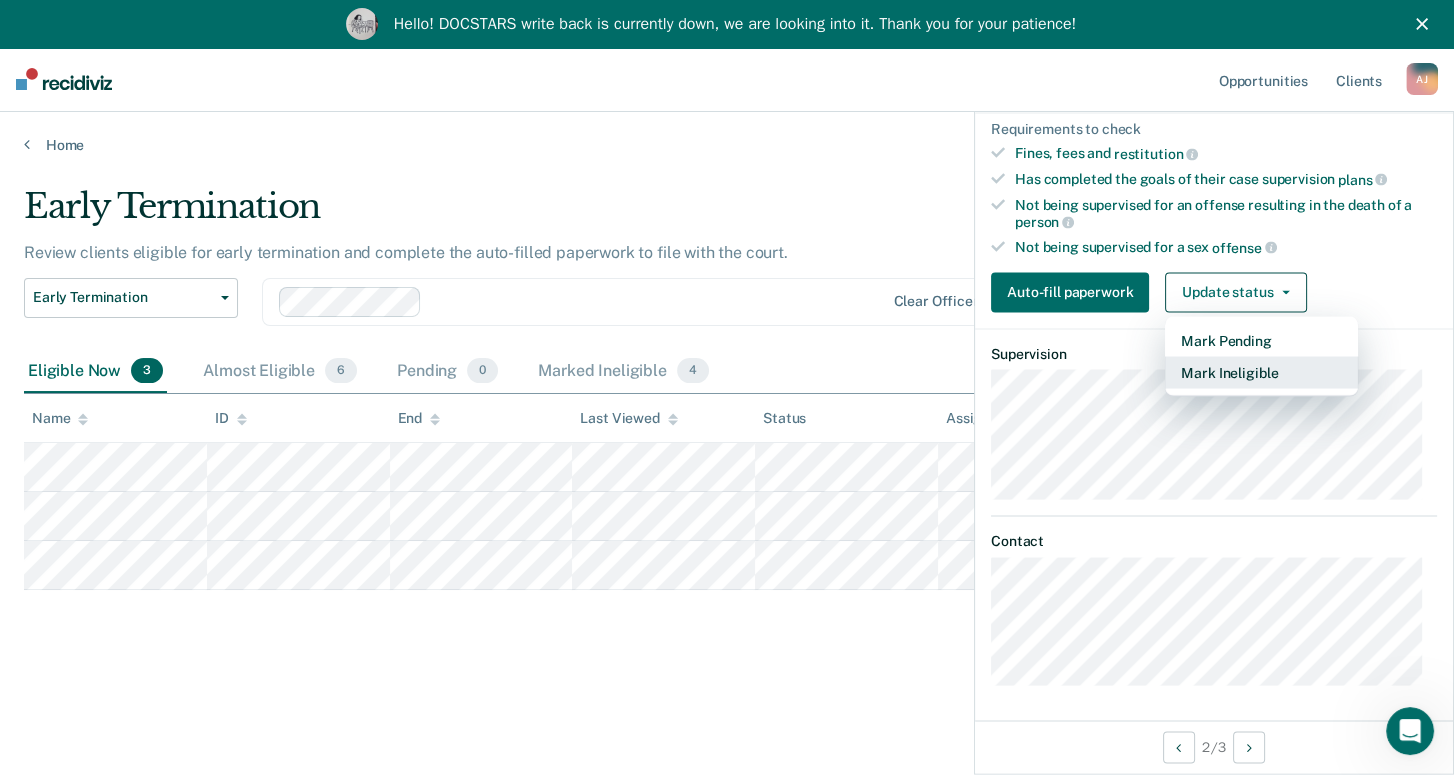 click on "Mark Ineligible" at bounding box center [1261, 372] 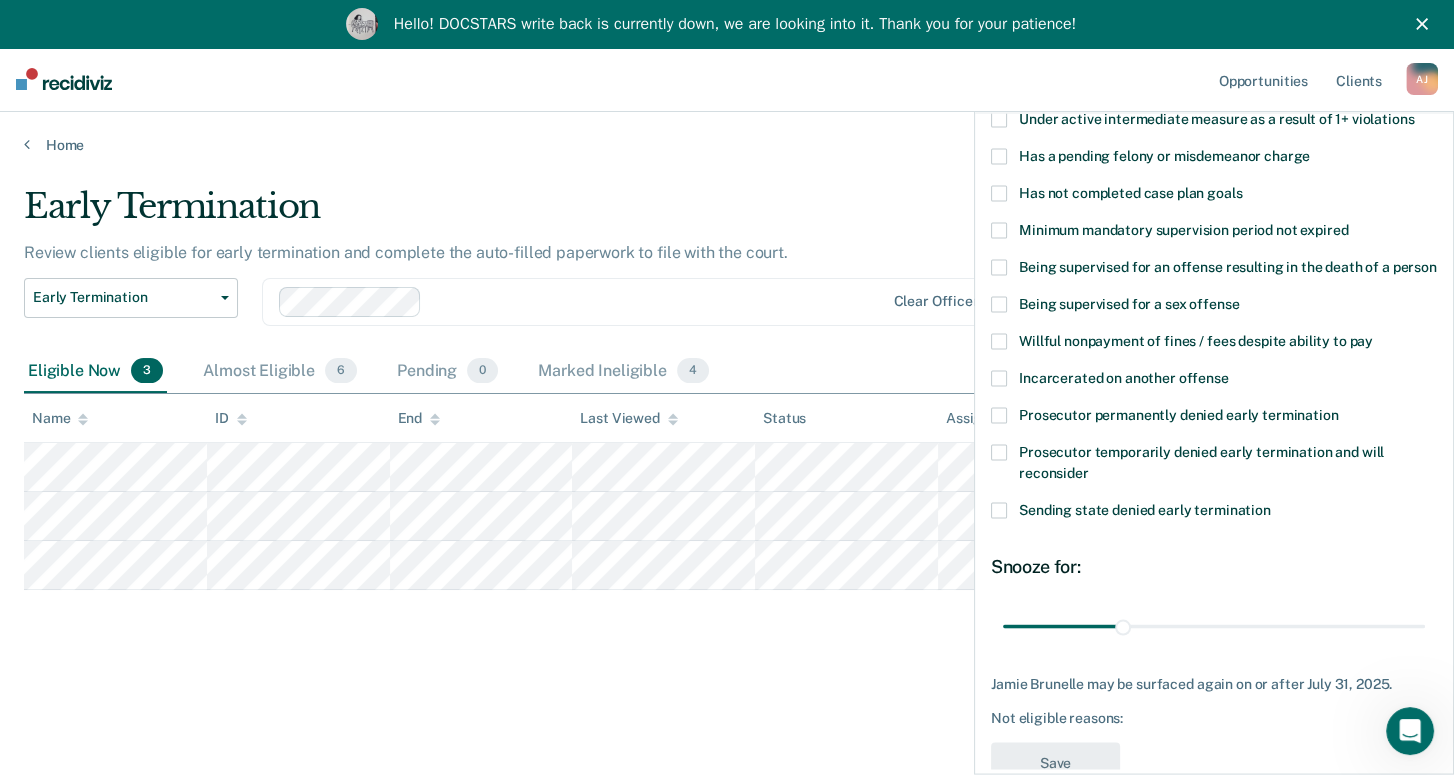 scroll, scrollTop: 122, scrollLeft: 0, axis: vertical 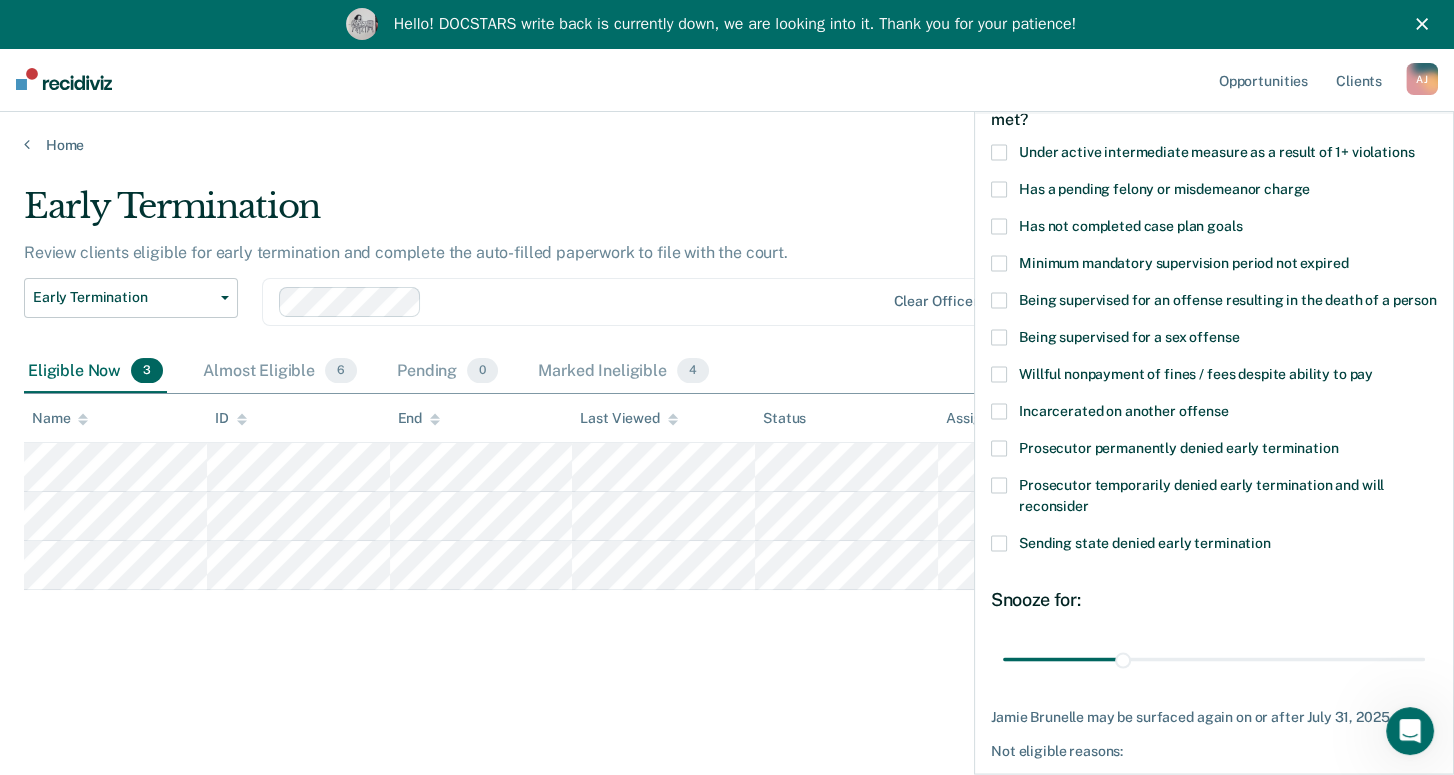 click at bounding box center (999, 226) 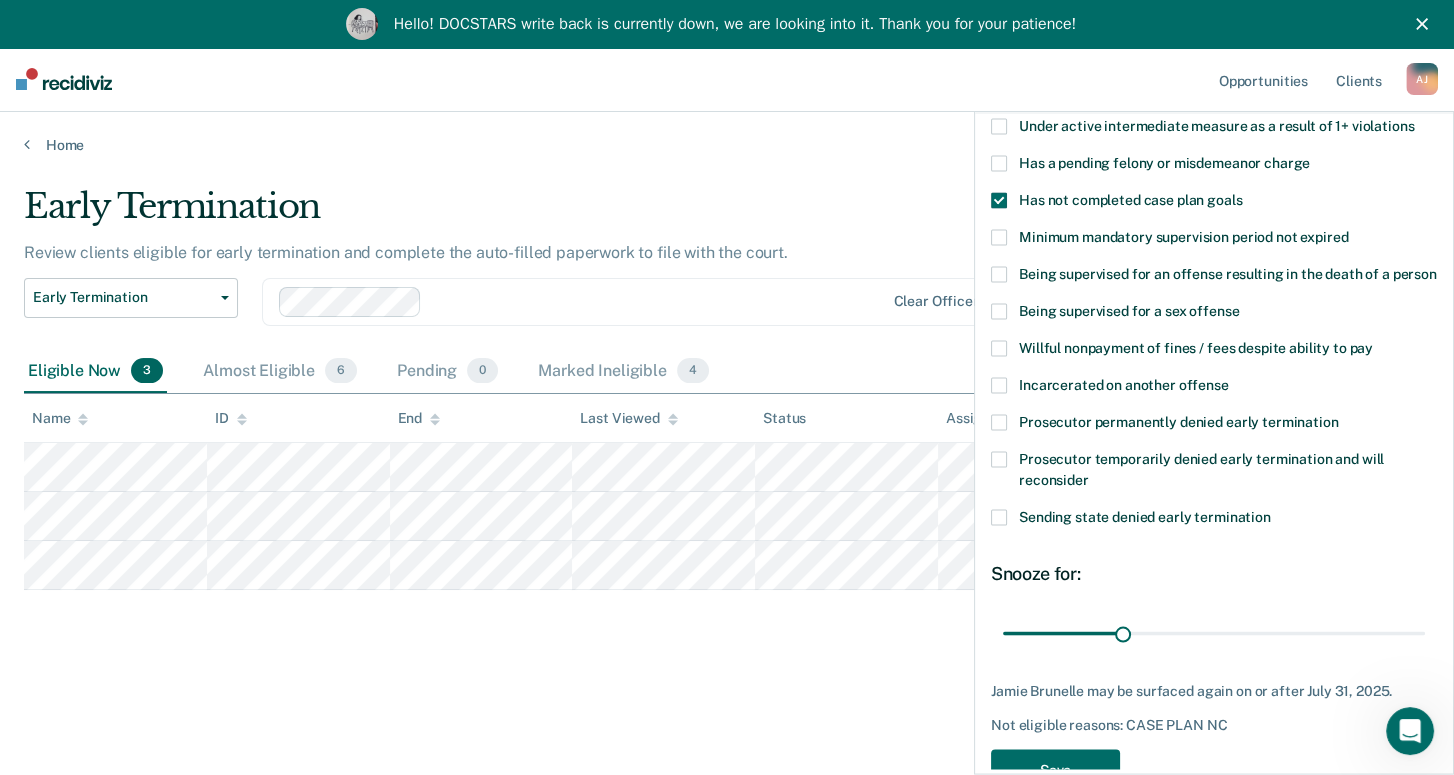 scroll, scrollTop: 222, scrollLeft: 0, axis: vertical 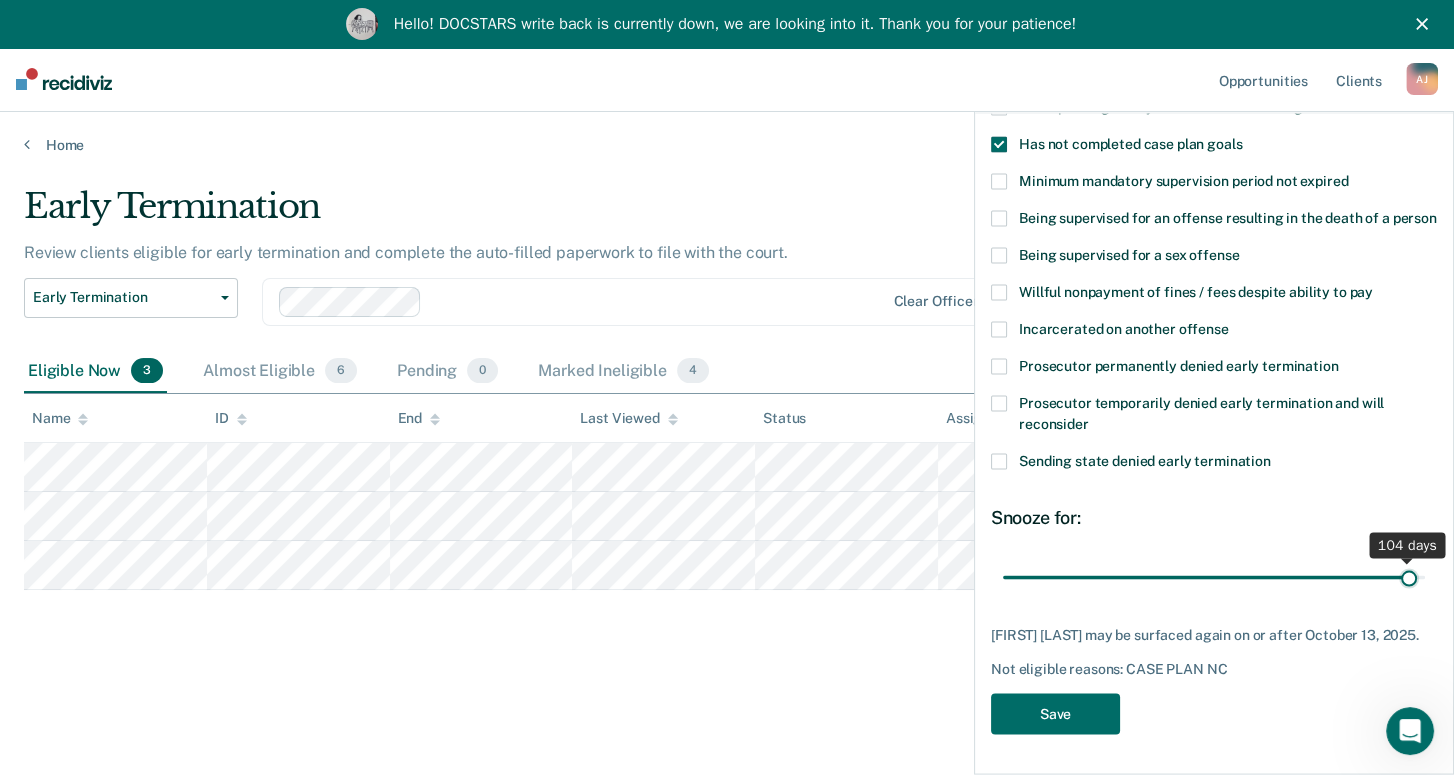 drag, startPoint x: 1115, startPoint y: 578, endPoint x: 1394, endPoint y: 557, distance: 279.7892 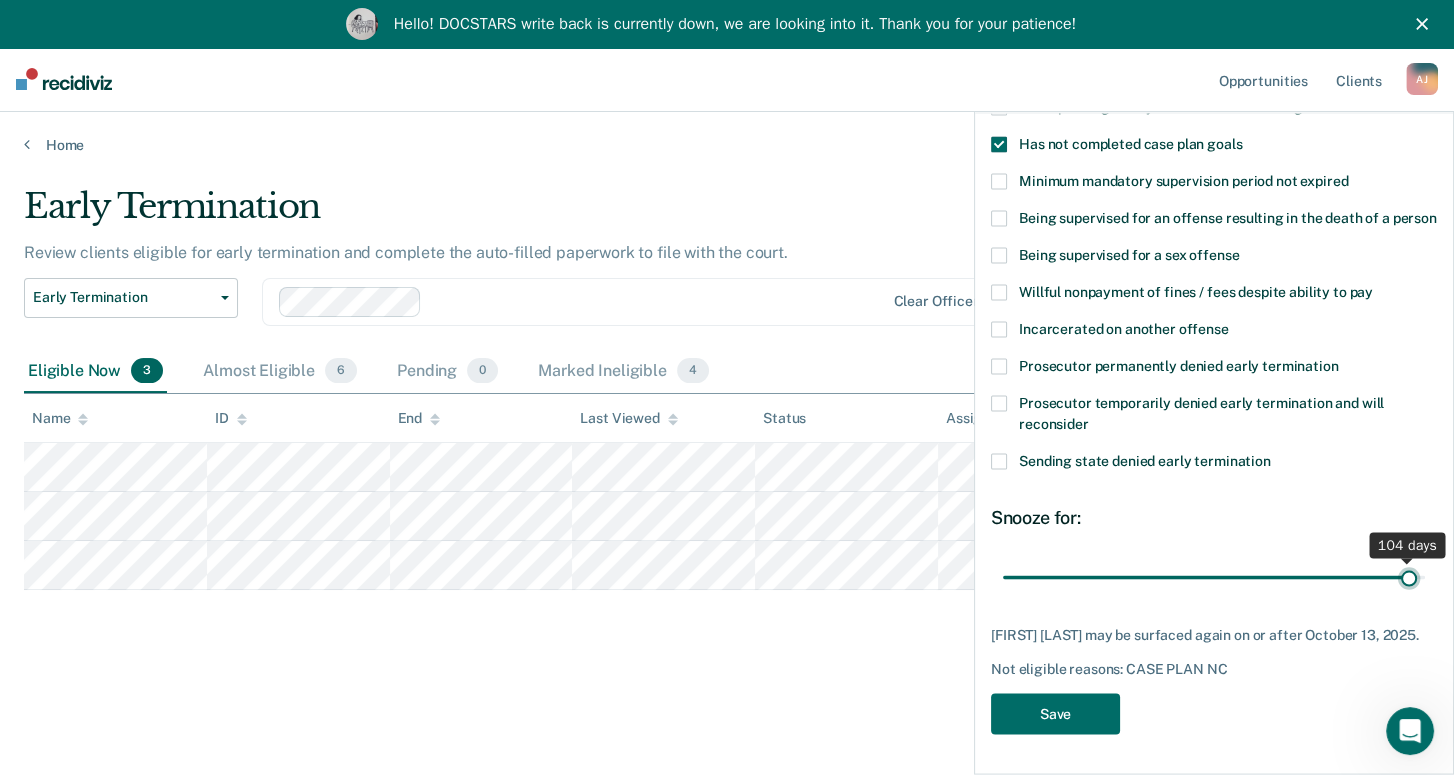 type on "104" 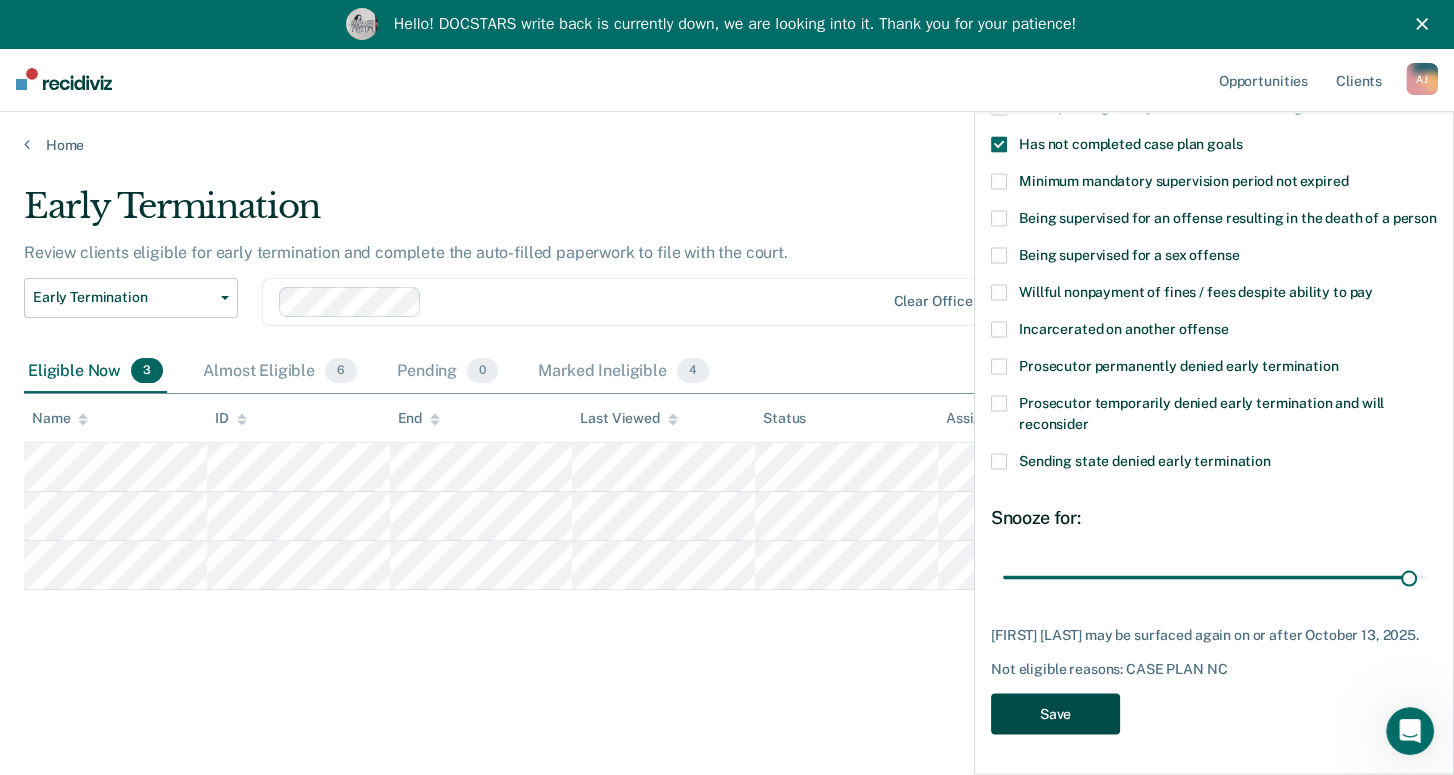 click on "Save" at bounding box center (1055, 713) 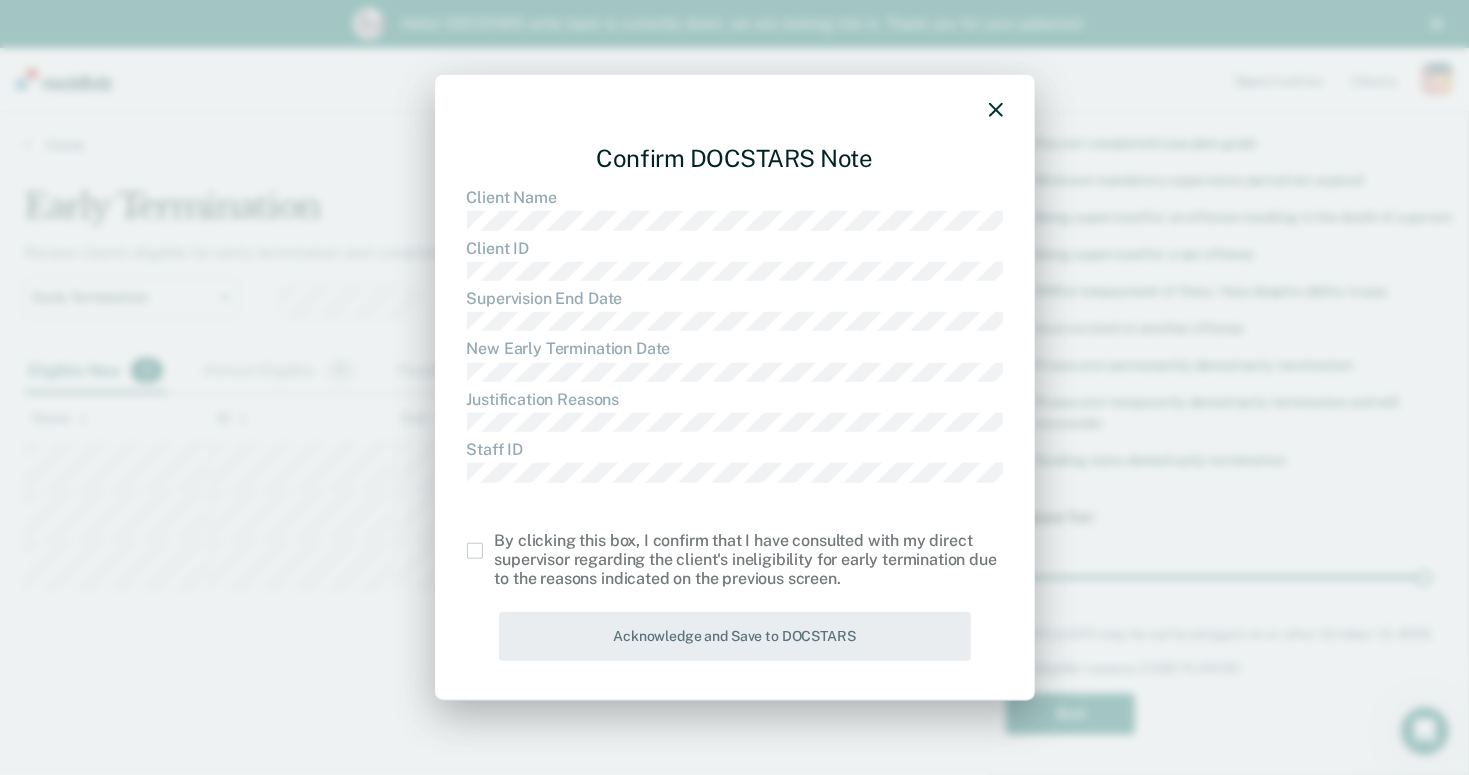 click at bounding box center [475, 551] 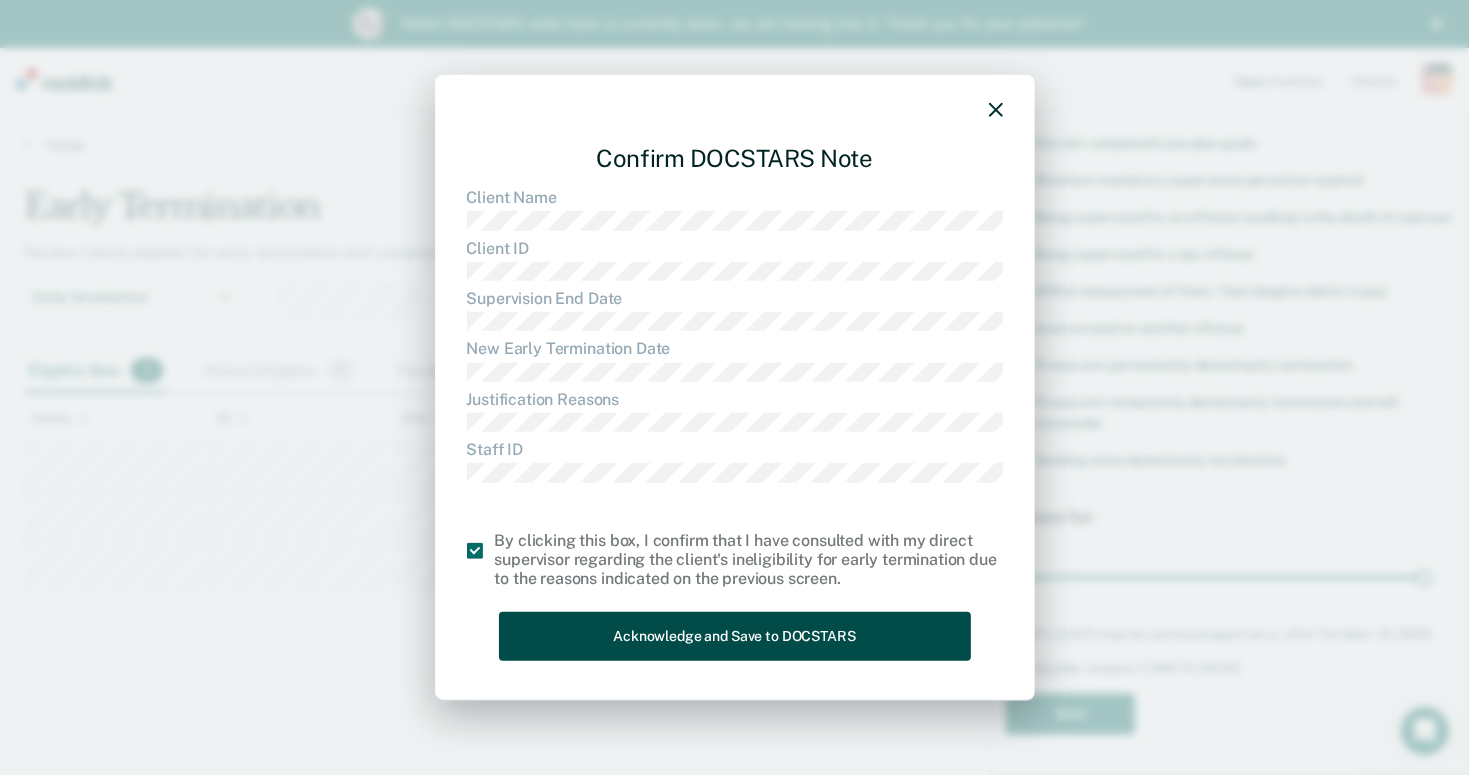click on "Acknowledge and Save to DOCSTARS" at bounding box center (735, 636) 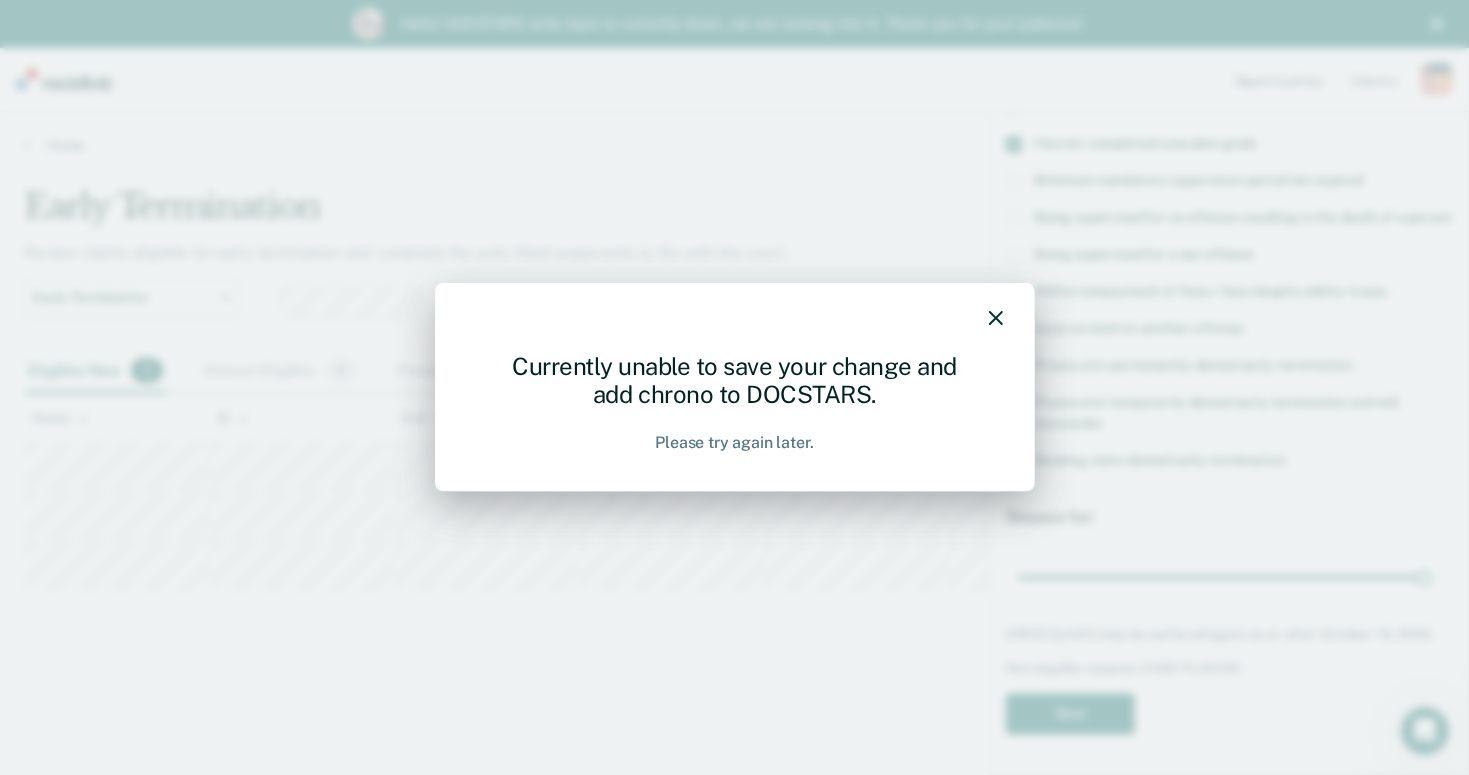 click at bounding box center [996, 318] 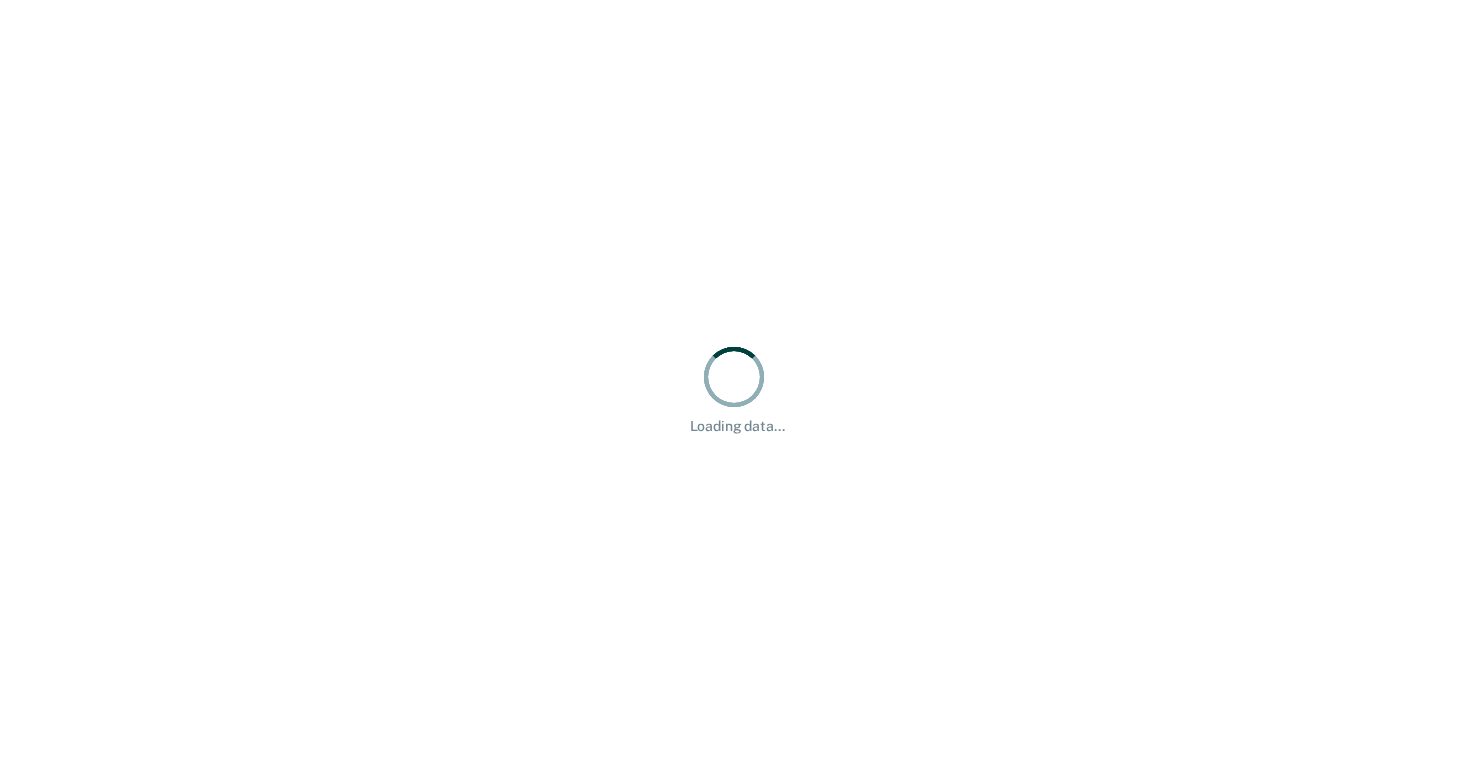 scroll, scrollTop: 0, scrollLeft: 0, axis: both 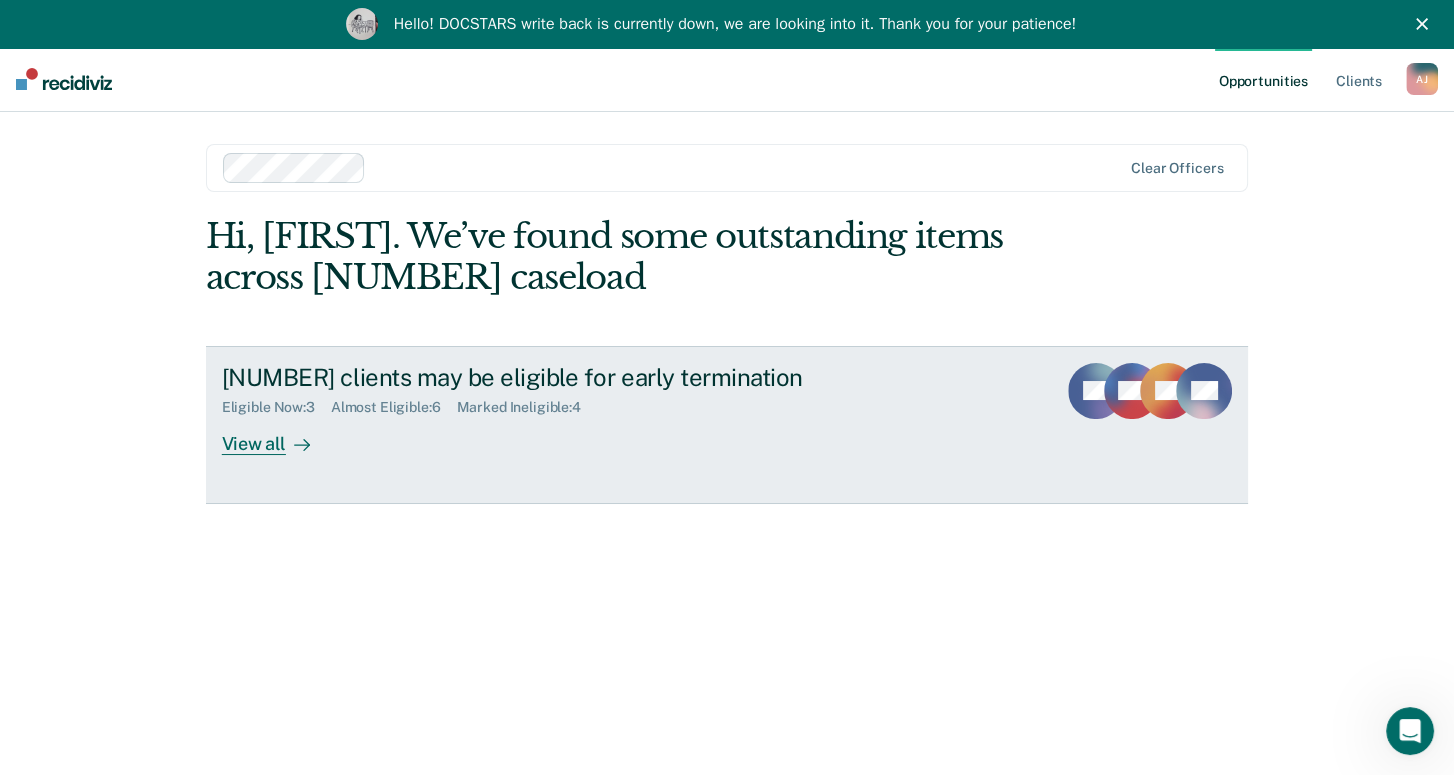 click on "View all" at bounding box center (278, 435) 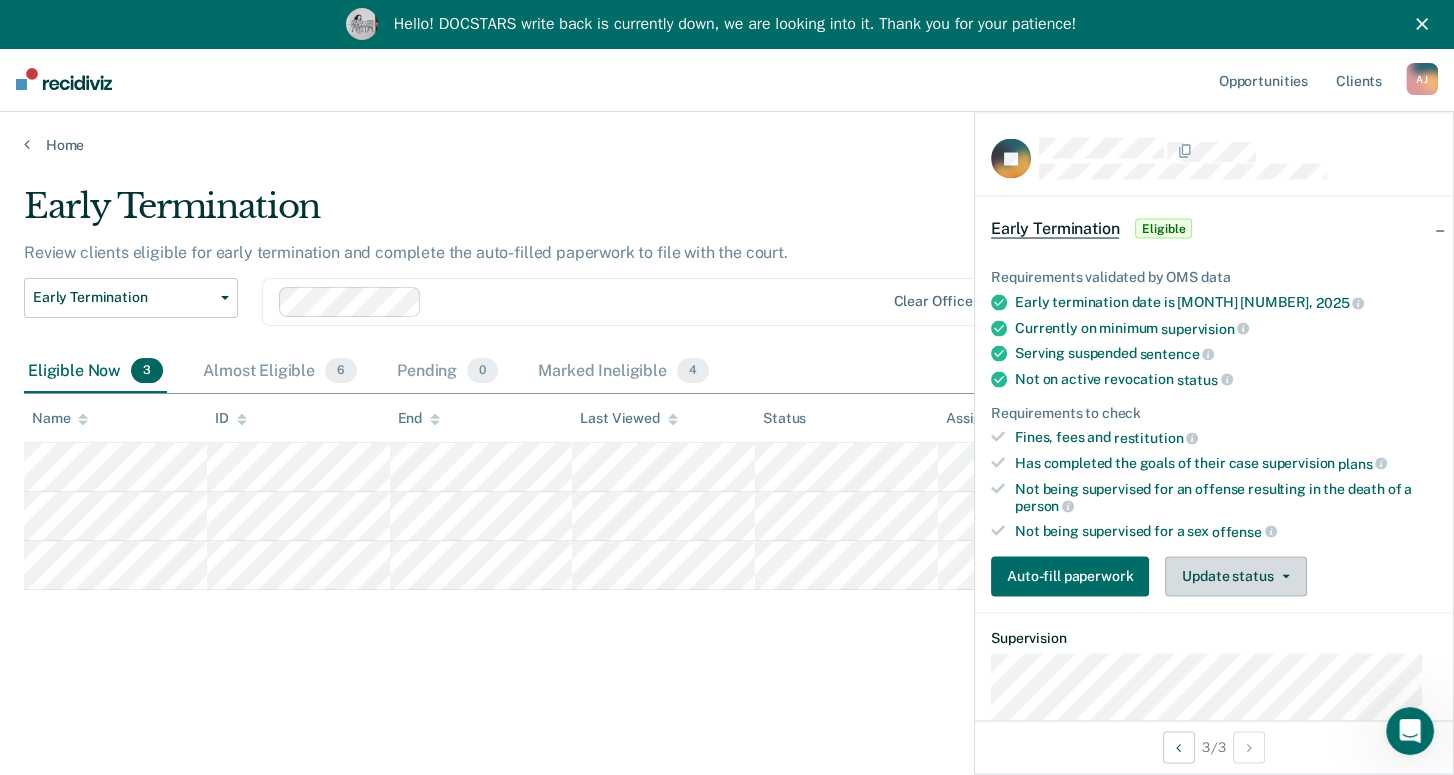 click on "Update status" at bounding box center (1235, 576) 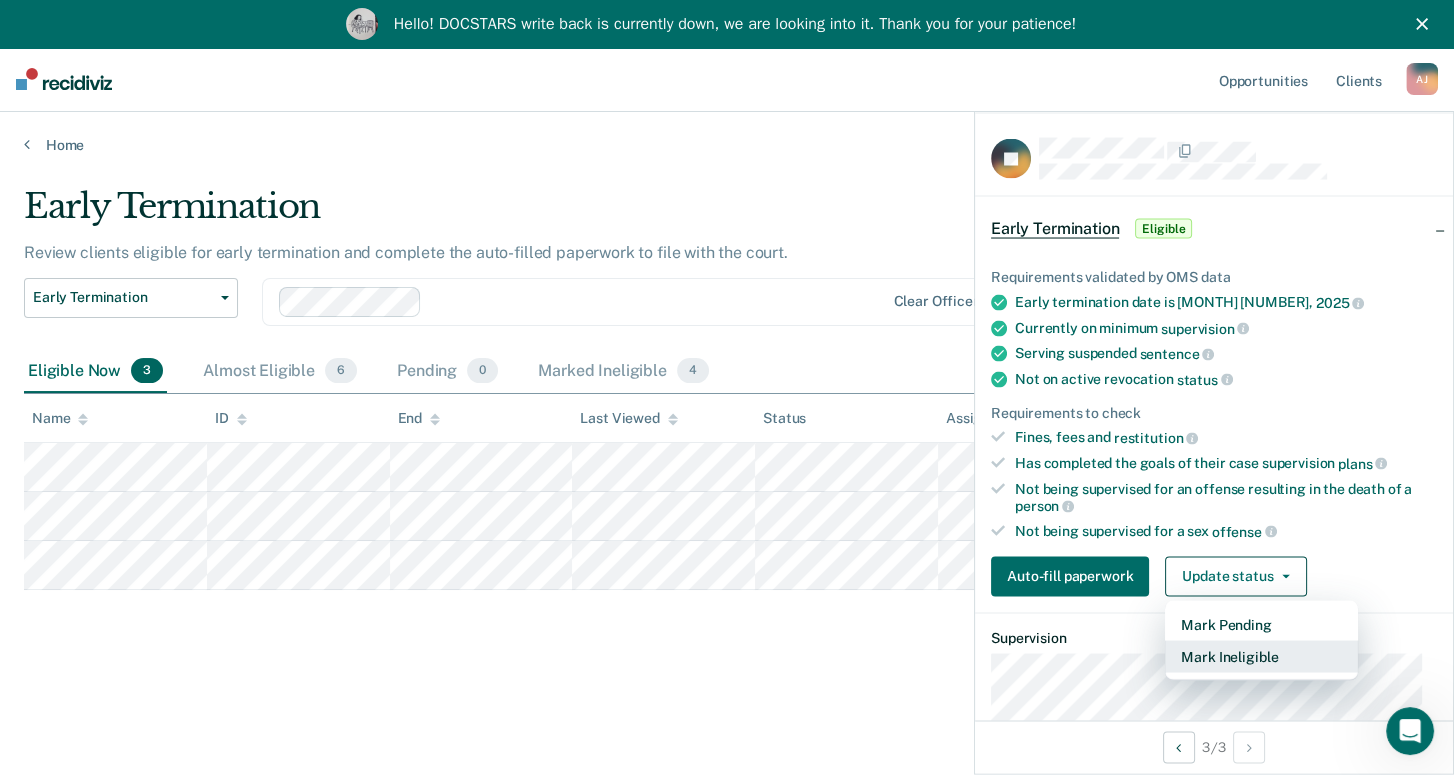 click on "Mark Ineligible" at bounding box center [1261, 656] 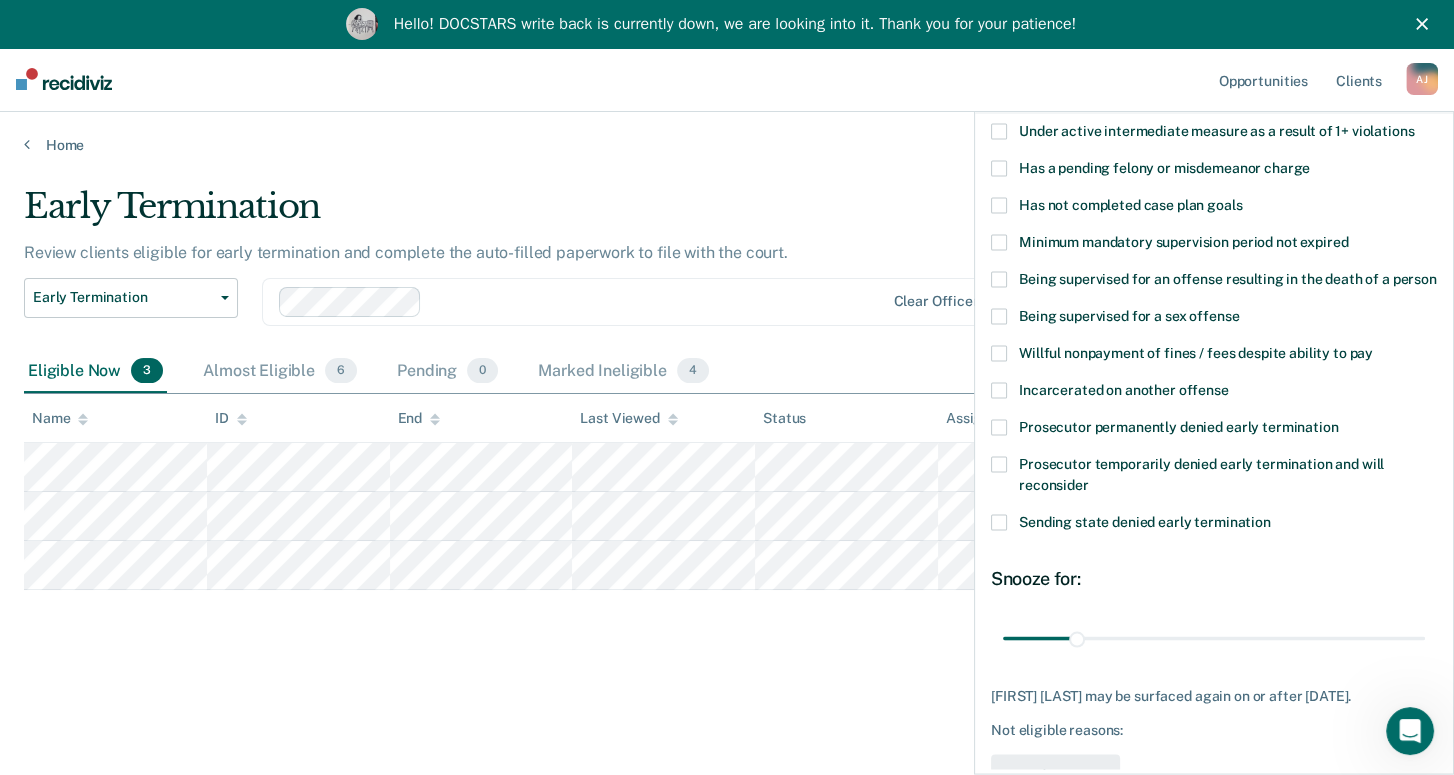 scroll, scrollTop: 22, scrollLeft: 0, axis: vertical 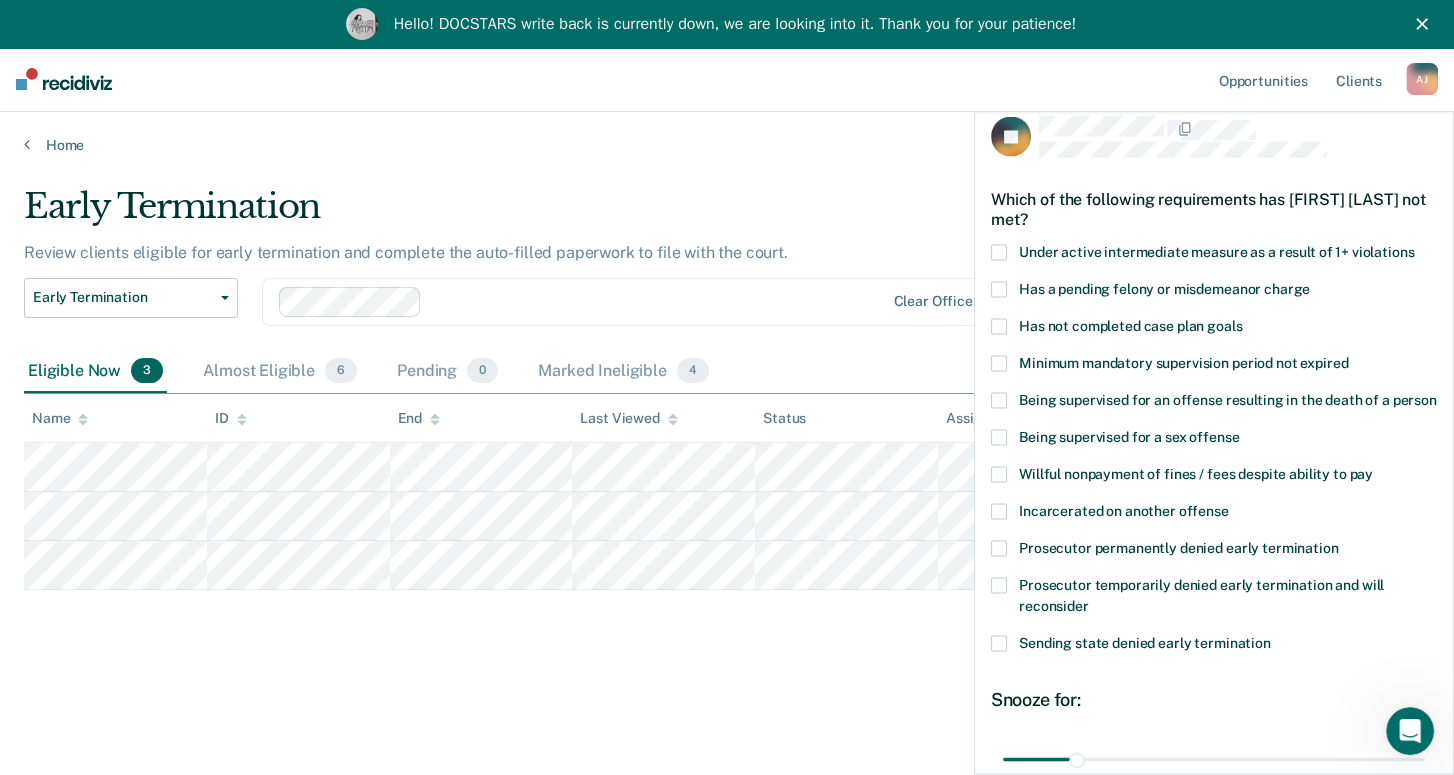 click at bounding box center (999, 326) 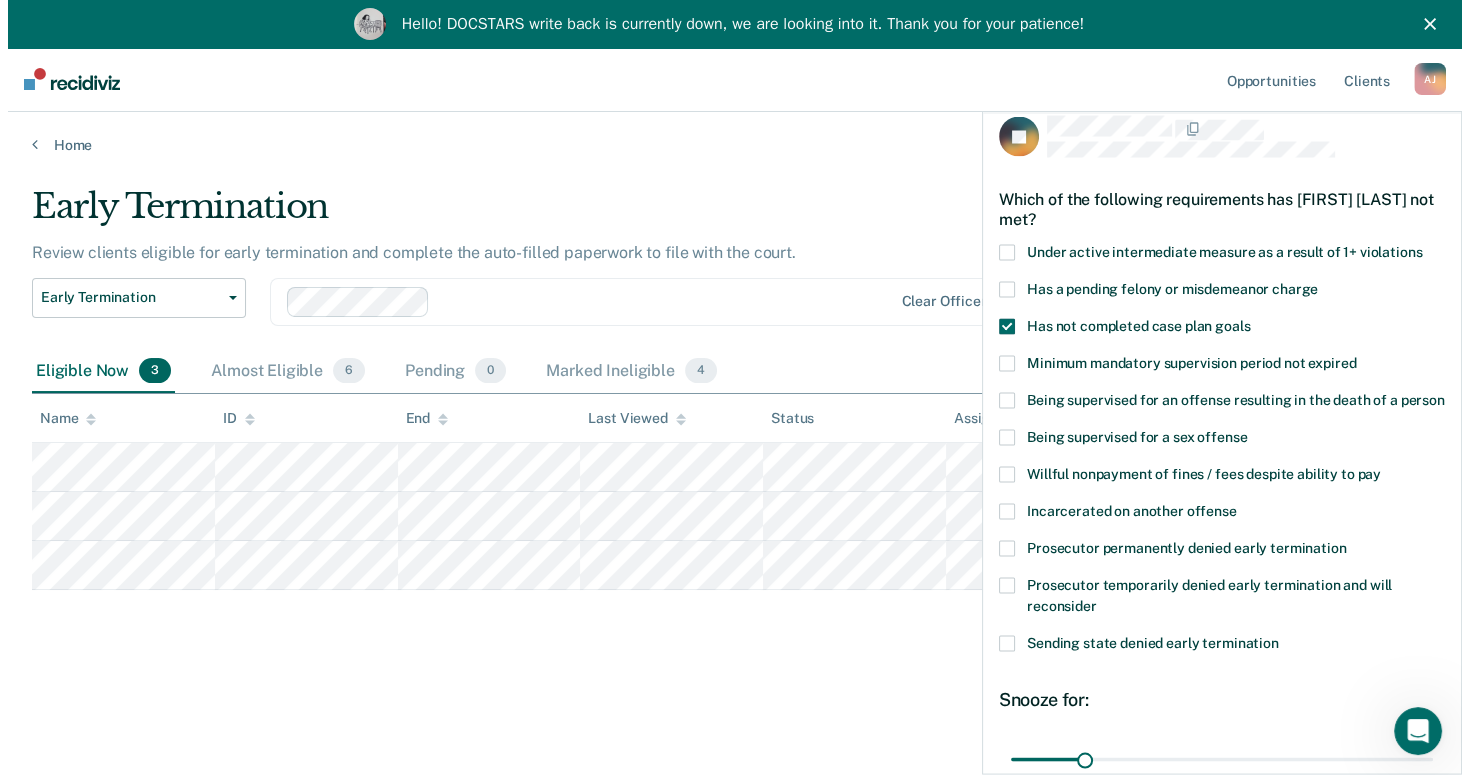 scroll, scrollTop: 222, scrollLeft: 0, axis: vertical 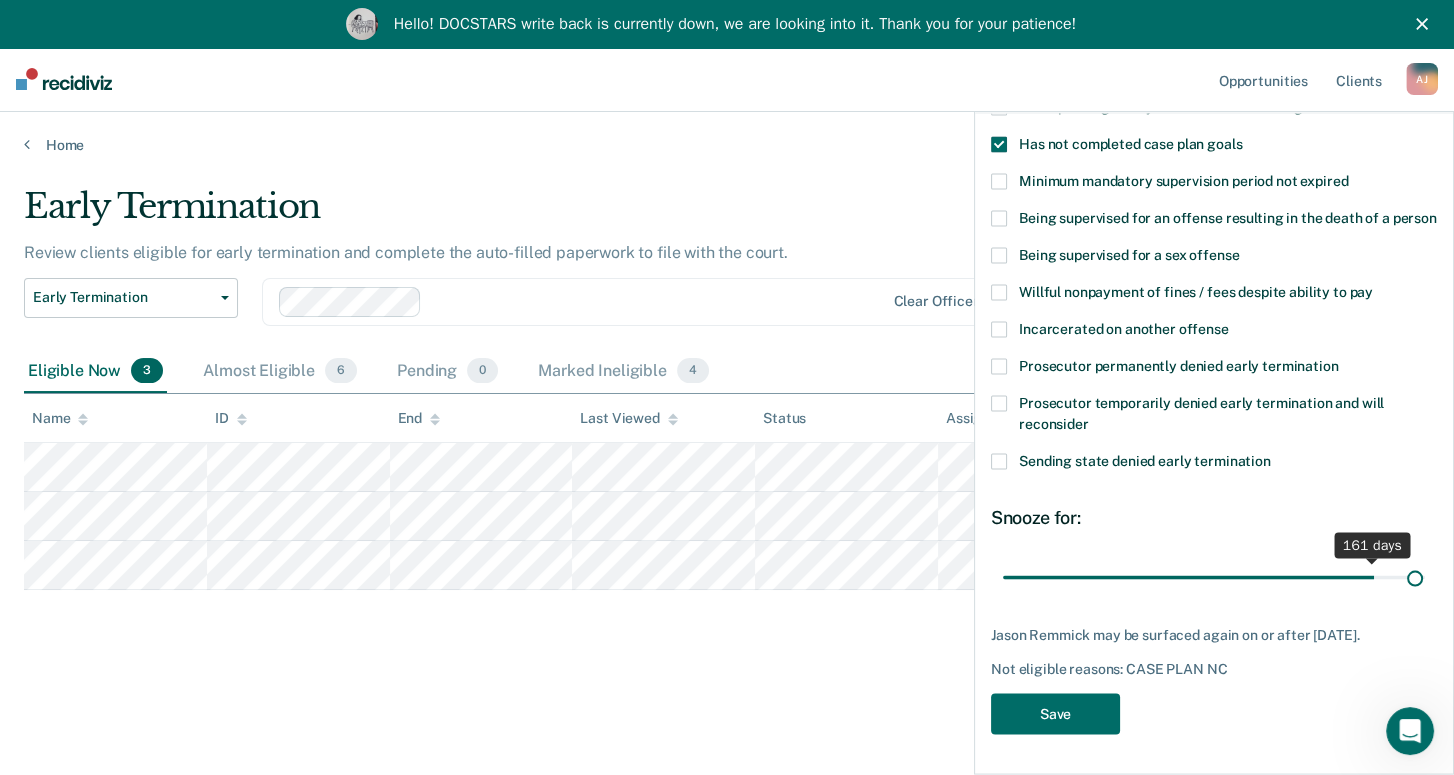 drag, startPoint x: 1071, startPoint y: 579, endPoint x: 1399, endPoint y: 576, distance: 328.01373 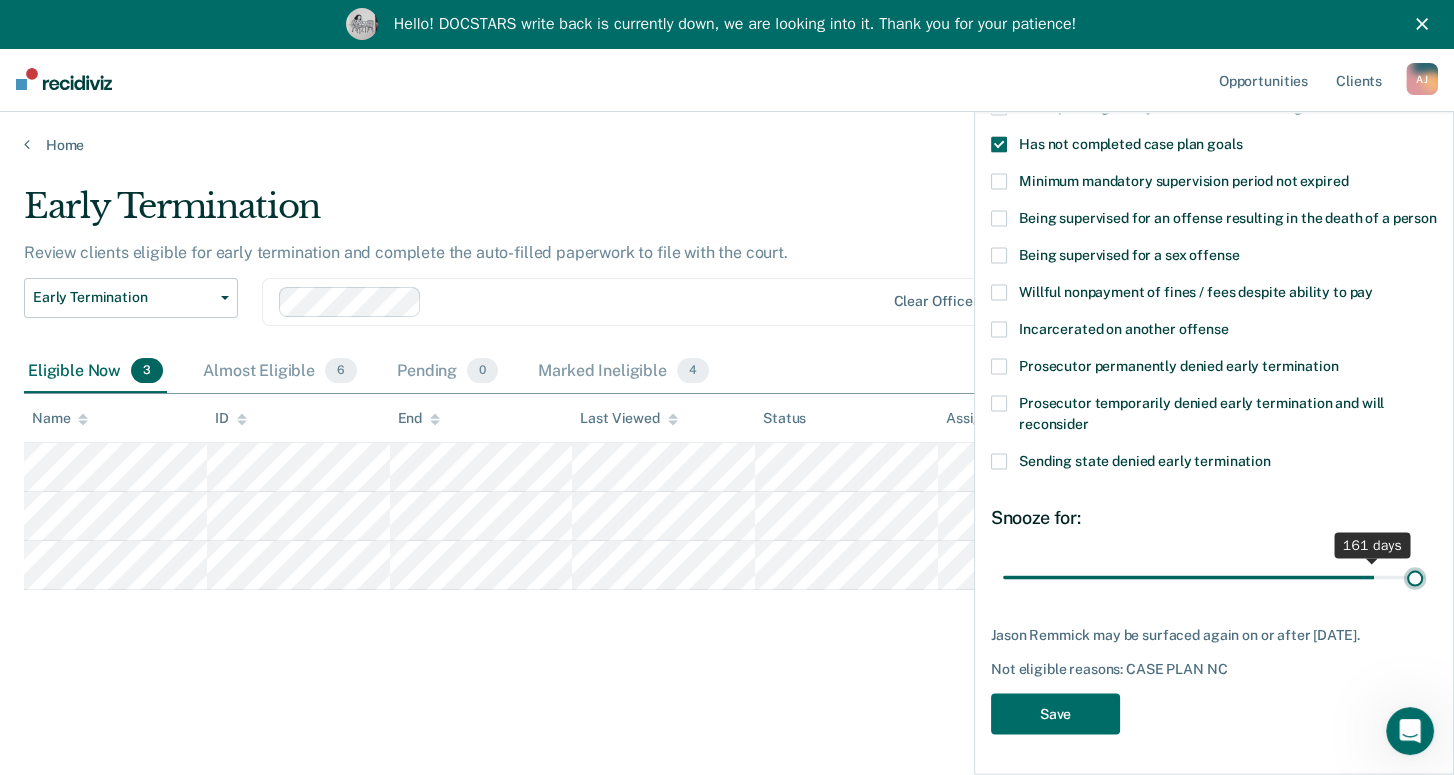 type on "179" 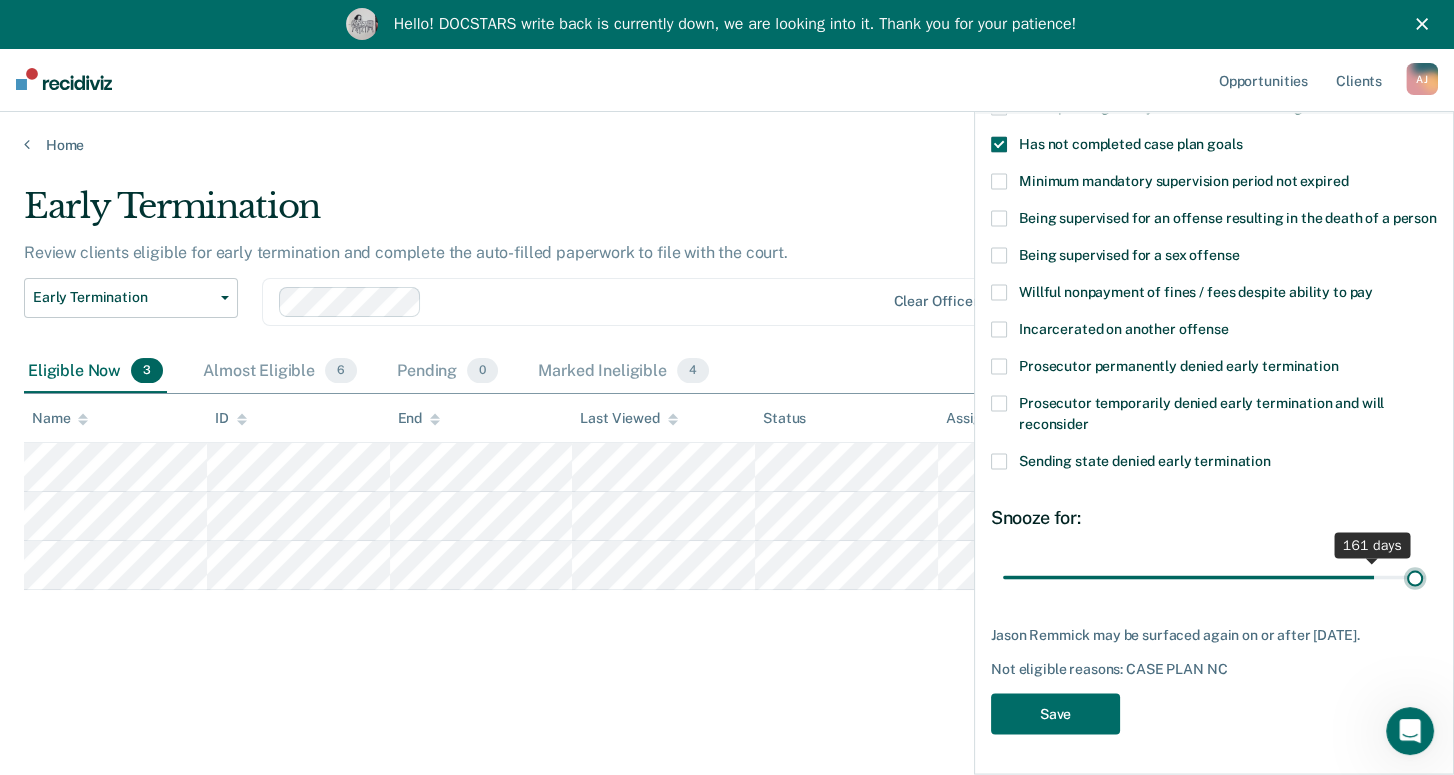 click at bounding box center [1214, 577] 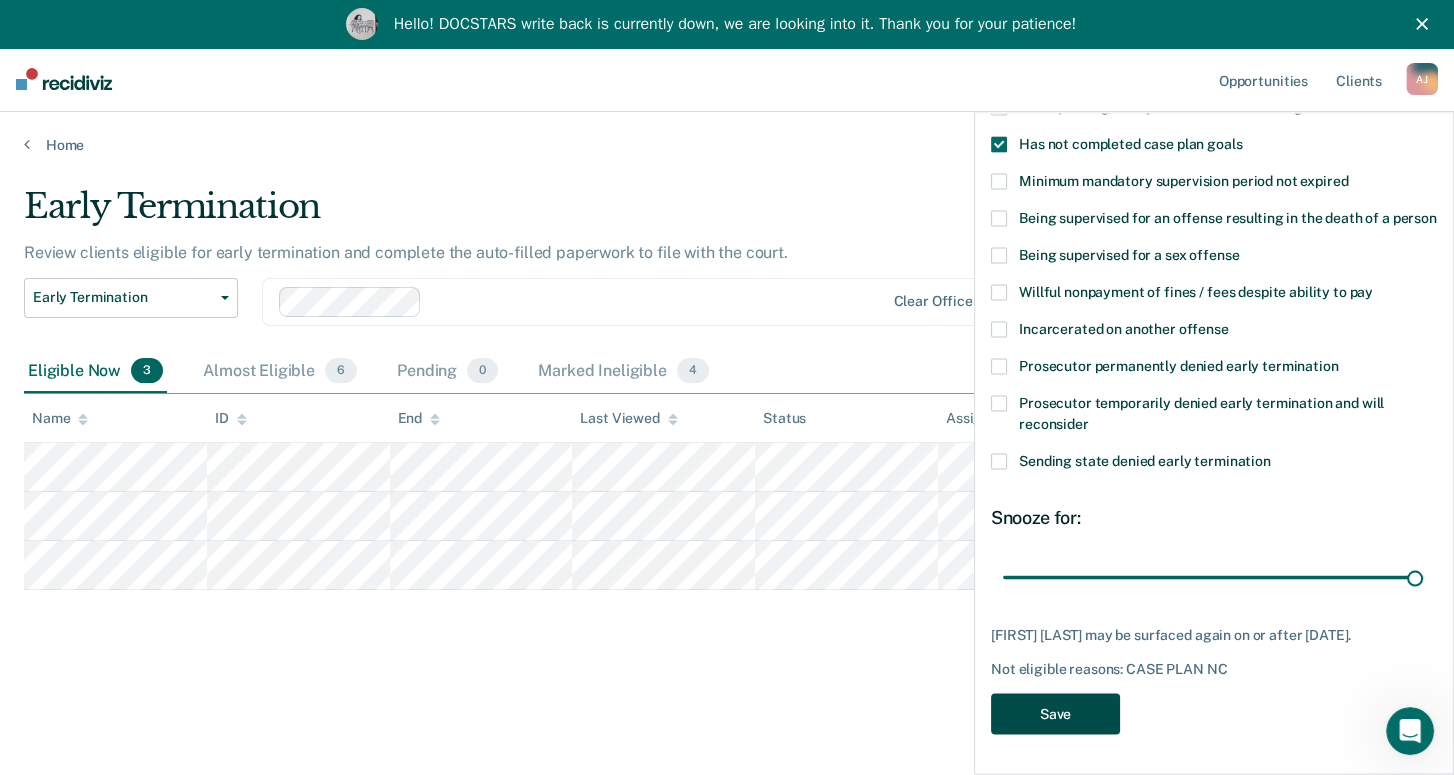 click on "Save" at bounding box center (1055, 713) 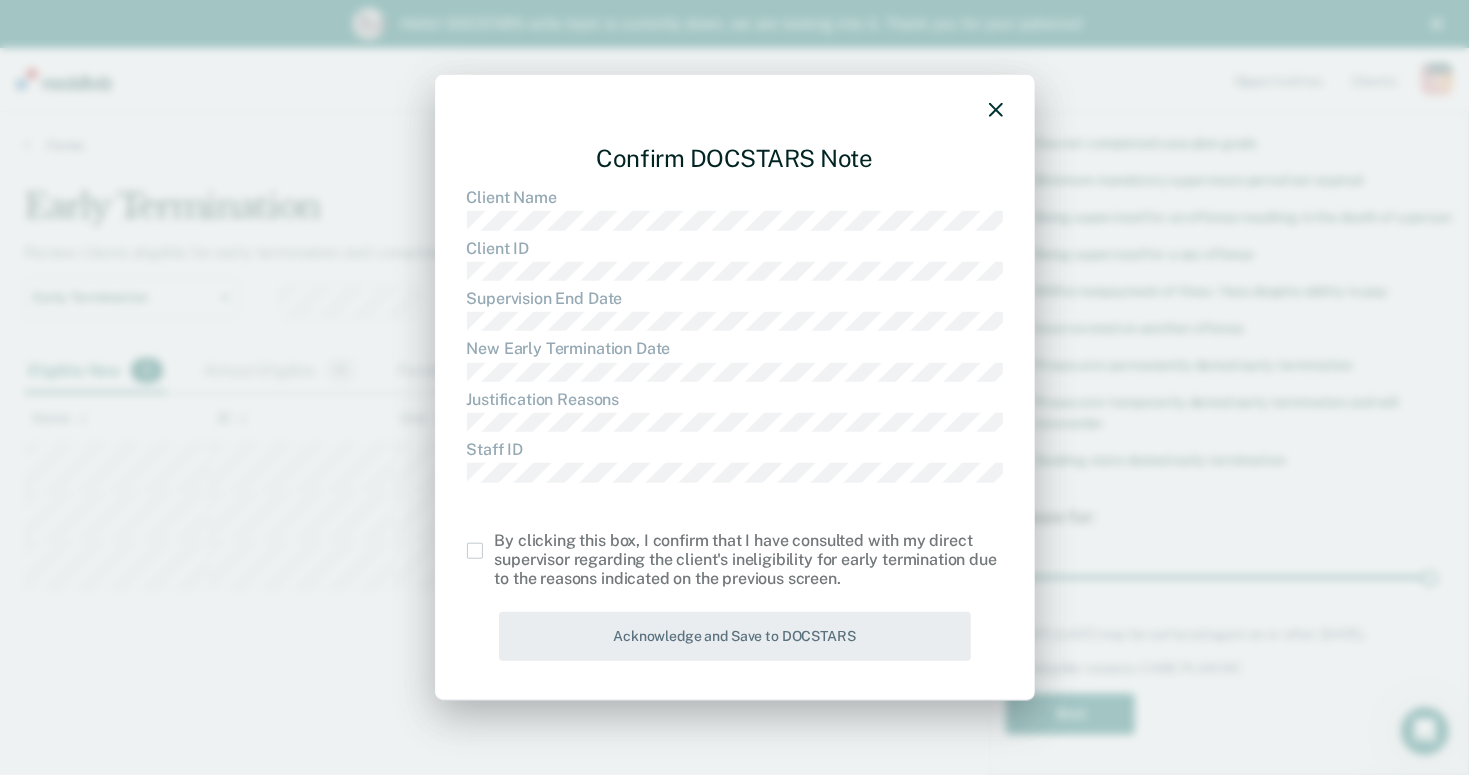 click at bounding box center (475, 551) 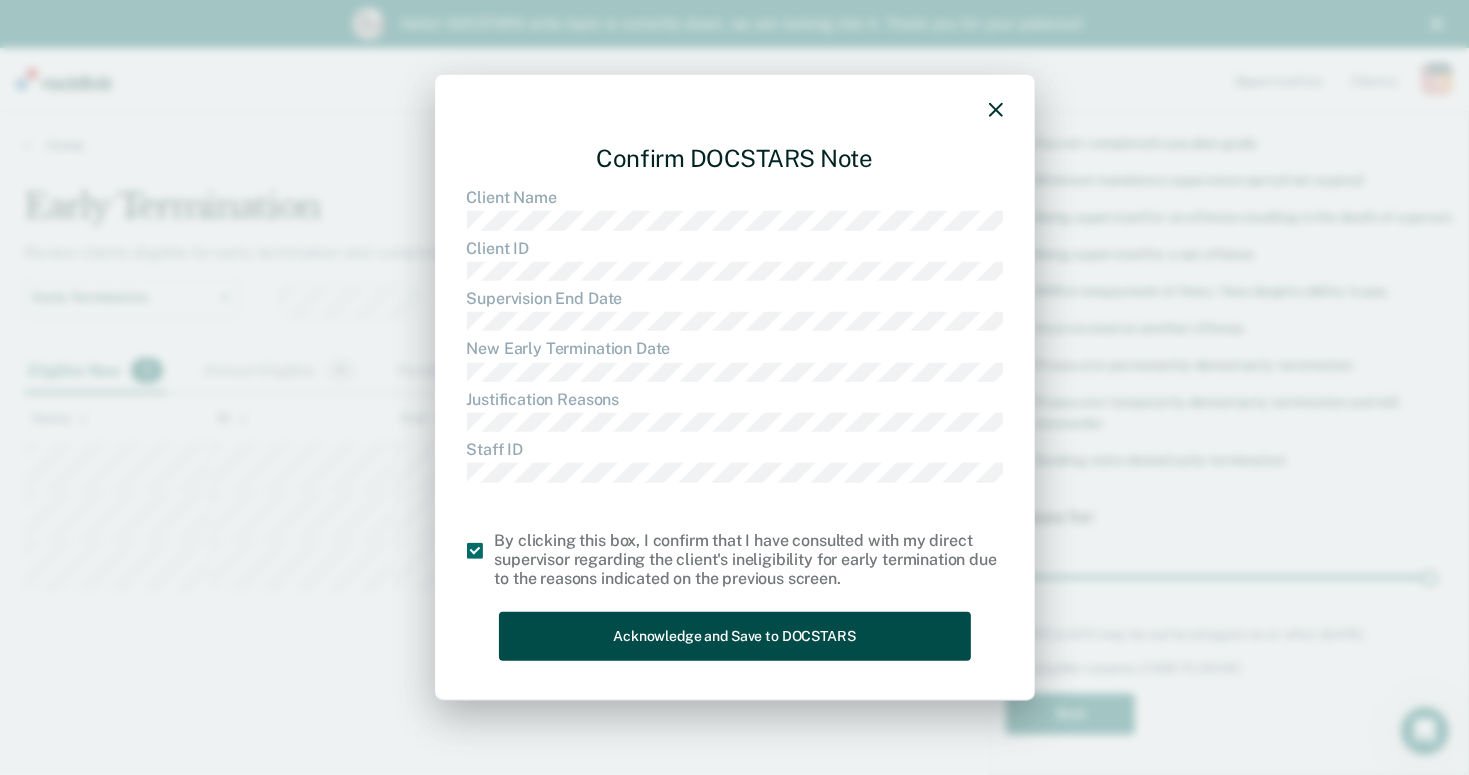 click on "Acknowledge and Save to DOCSTARS" at bounding box center (735, 636) 